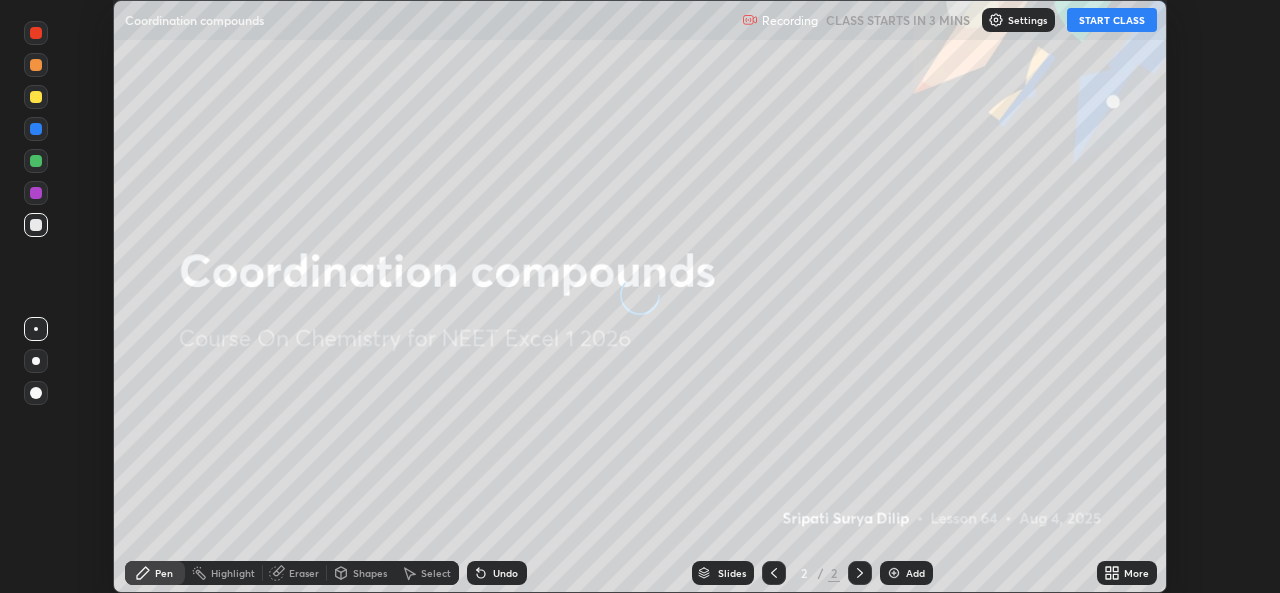 scroll, scrollTop: 0, scrollLeft: 0, axis: both 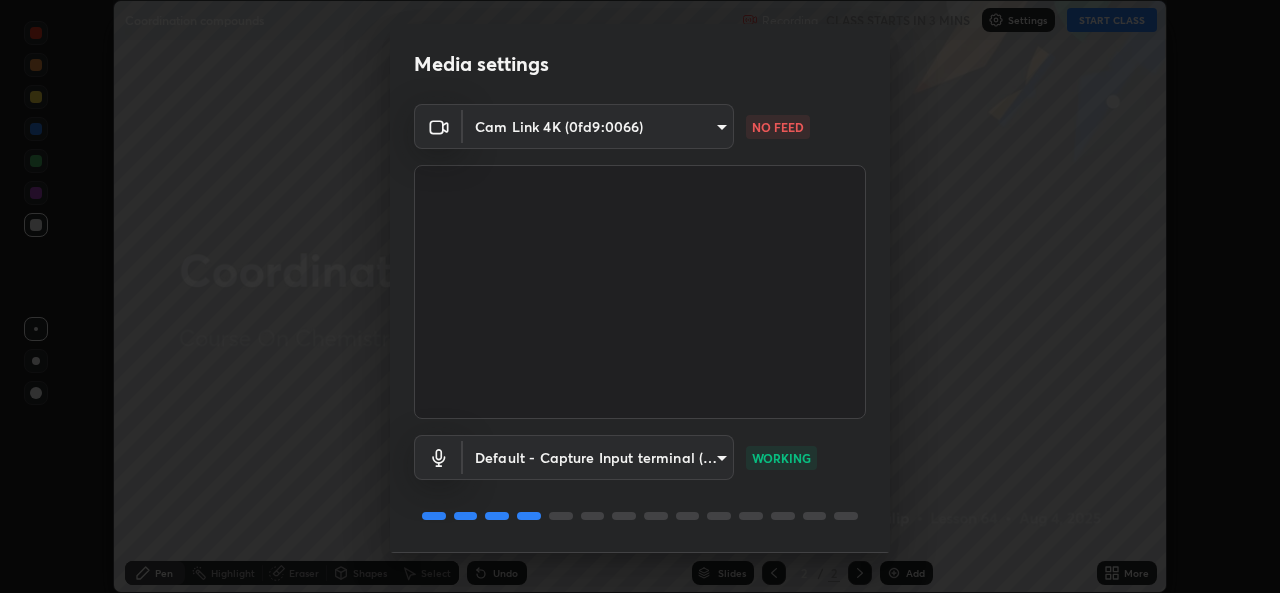 click on "Erase all Coordination compounds Recording CLASS STARTS IN 3 MINS Settings START CLASS Setting up your live class Coordination compounds • L64 of Course On Chemistry for NEET Excel 1 2026 [FIRST] [LAST] Pen Highlight Eraser Shapes Select Undo Slides 2 / 2 Add More Enable hand raising Enable raise hand to speak to learners. Once enabled, chat will be turned off temporarily. Enable x   No doubts shared Encourage your learners to ask a doubt for better clarity Report an issue Reason for reporting Buffering Chat not working Audio - Video sync issue Educator video quality low ​ Attach an image Report Media settings Cam Link 4K (0fd9:0066) 9cb8b93911317e9f2e1d0fae08bb21349e6891a2c53d63fcd4fd3b7c960411ef NO FEED Default - Capture Input terminal (Digital Array MIC) default WORKING 1 / 5 Next" at bounding box center (640, 296) 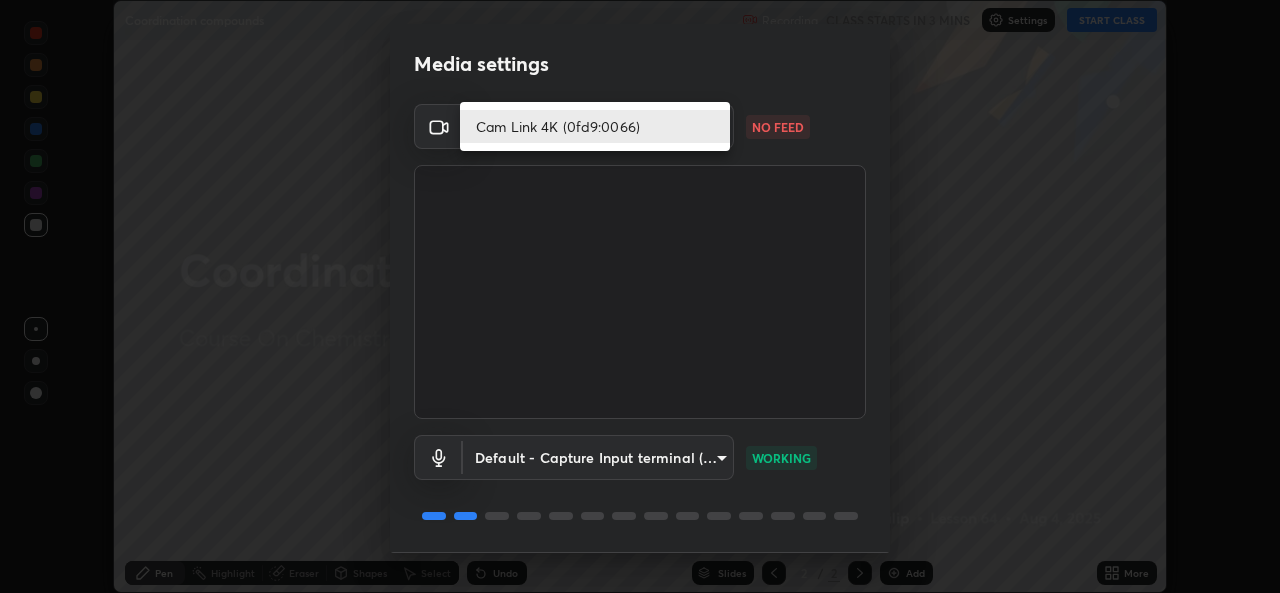 click on "Cam Link 4K (0fd9:0066)" at bounding box center [595, 126] 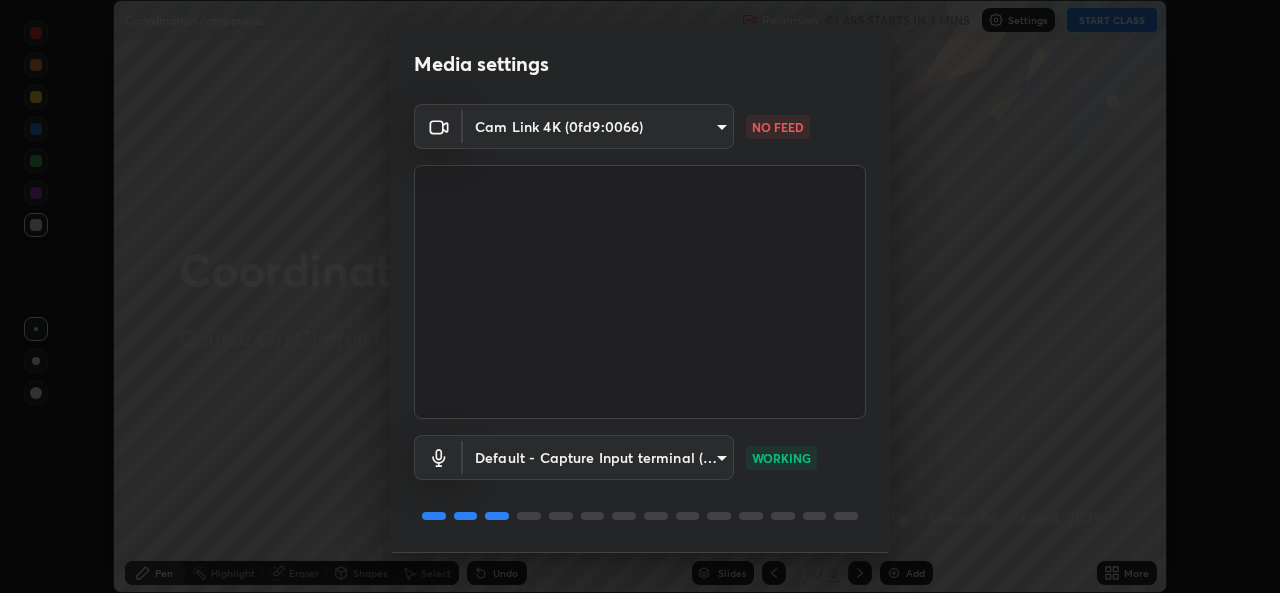 click on "Erase all Coordination compounds Recording CLASS STARTS IN 3 MINS Settings START CLASS Setting up your live class Coordination compounds • L64 of Course On Chemistry for NEET Excel 1 2026 [FIRST] [LAST] Pen Highlight Eraser Shapes Select Undo Slides 2 / 2 Add More Enable hand raising Enable raise hand to speak to learners. Once enabled, chat will be turned off temporarily. Enable x   No doubts shared Encourage your learners to ask a doubt for better clarity Report an issue Reason for reporting Buffering Chat not working Audio - Video sync issue Educator video quality low ​ Attach an image Report Media settings Cam Link 4K (0fd9:0066) 9cb8b93911317e9f2e1d0fae08bb21349e6891a2c53d63fcd4fd3b7c960411ef NO FEED Default - Capture Input terminal (Digital Array MIC) default WORKING 1 / 5 Next" at bounding box center [640, 296] 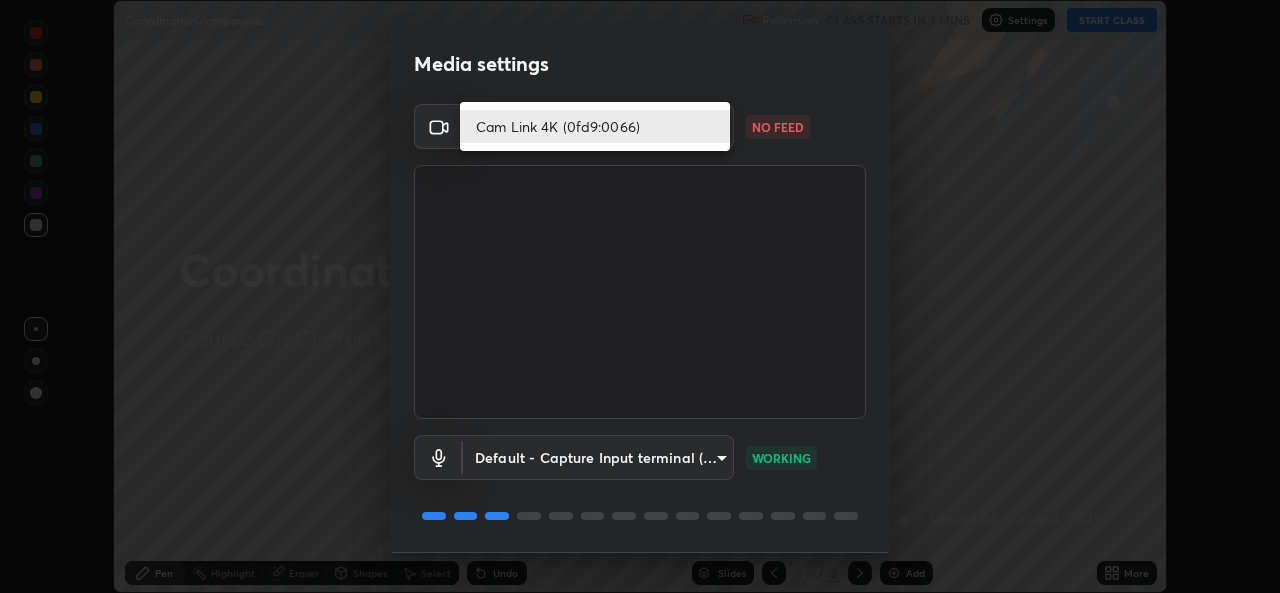 click on "Cam Link 4K (0fd9:0066)" at bounding box center (595, 126) 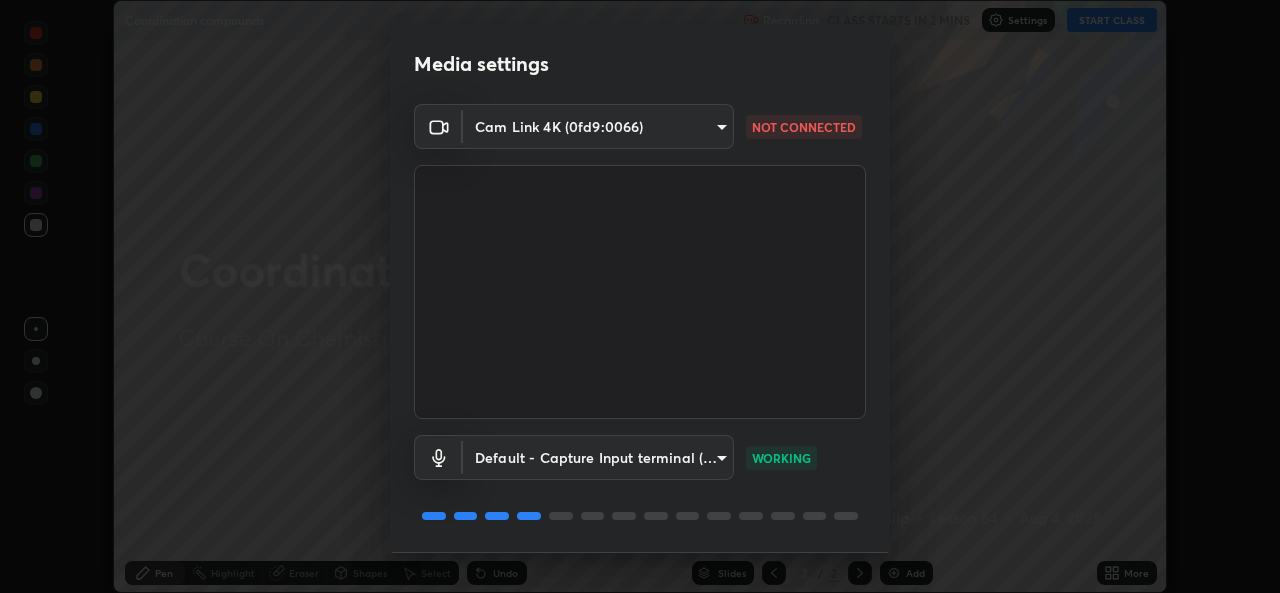 click on "Erase all Coordination compounds Recording CLASS STARTS IN 2 MINS Settings START CLASS Setting up your live class Coordination compounds • L64 of Course On Chemistry for NEET Excel 1 2026 [FIRST] [LAST] Pen Highlight Eraser Shapes Select Undo Slides 2 / 2 Add More Enable hand raising Enable raise hand to speak to learners. Once enabled, chat will be turned off temporarily. Enable x   No doubts shared Encourage your learners to ask a doubt for better clarity Report an issue Reason for reporting Buffering Chat not working Audio - Video sync issue Educator video quality low ​ Attach an image Report Media settings Cam Link 4K (0fd9:0066) 9cb8b93911317e9f2e1d0fae08bb21349e6891a2c53d63fcd4fd3b7c960411ef NOT CONNECTED Default - Capture Input terminal (Digital Array MIC) default WORKING 1 / 5 Next" at bounding box center [640, 296] 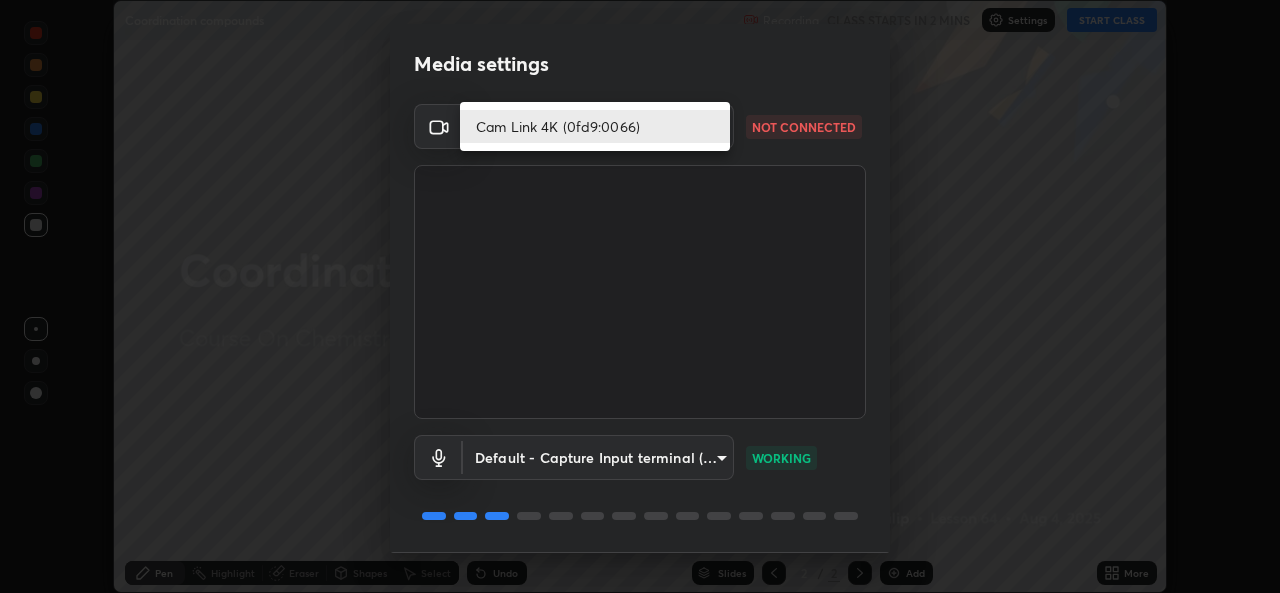 click on "Cam Link 4K (0fd9:0066)" at bounding box center [595, 126] 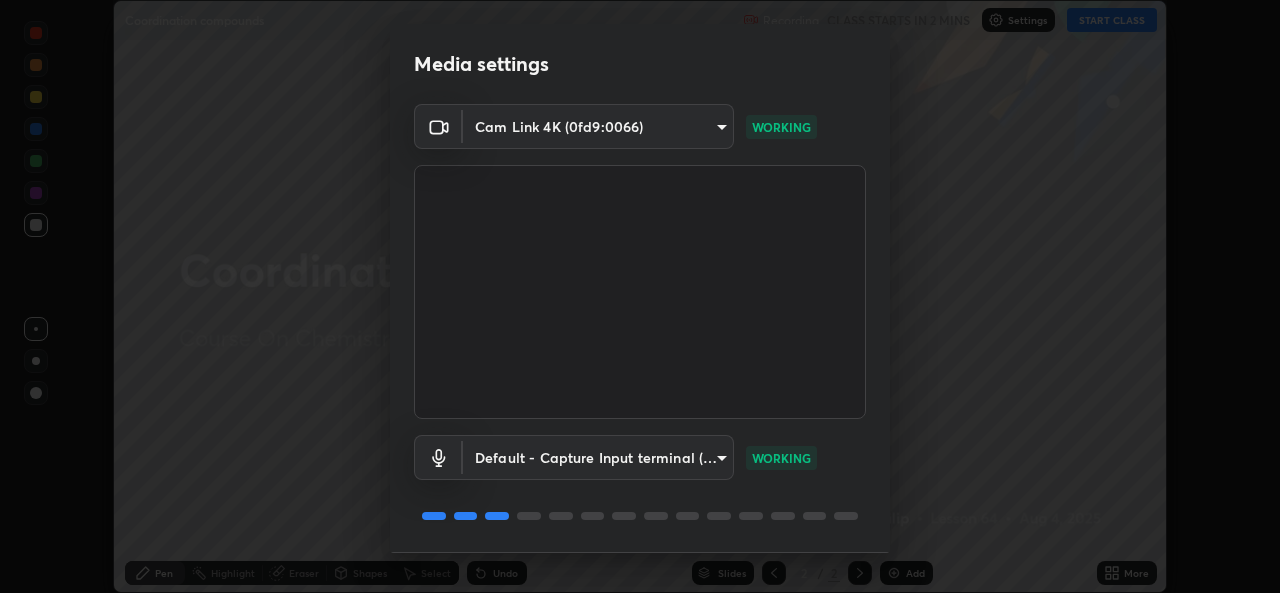 click at bounding box center (640, 292) 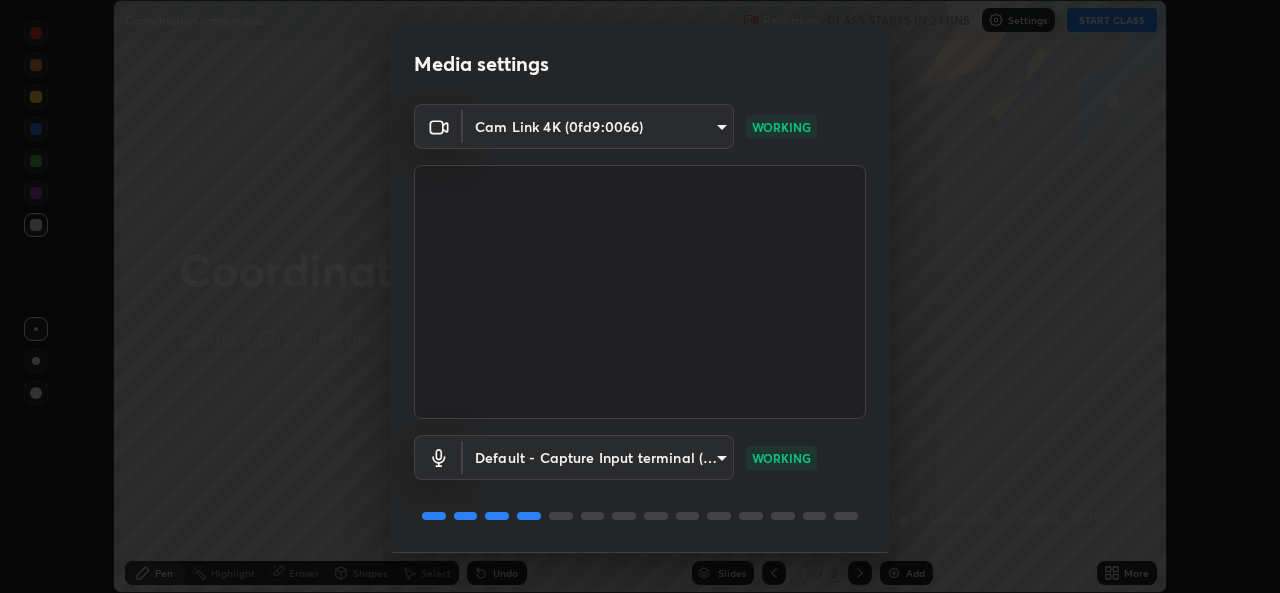 scroll, scrollTop: 63, scrollLeft: 0, axis: vertical 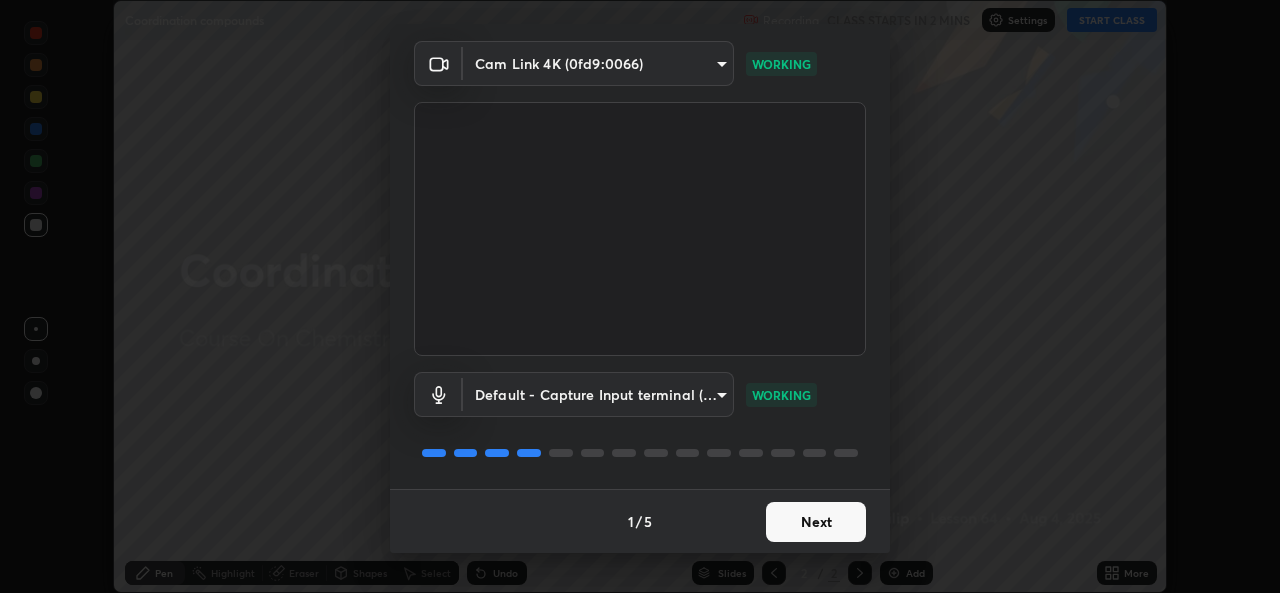 click on "Next" at bounding box center [816, 522] 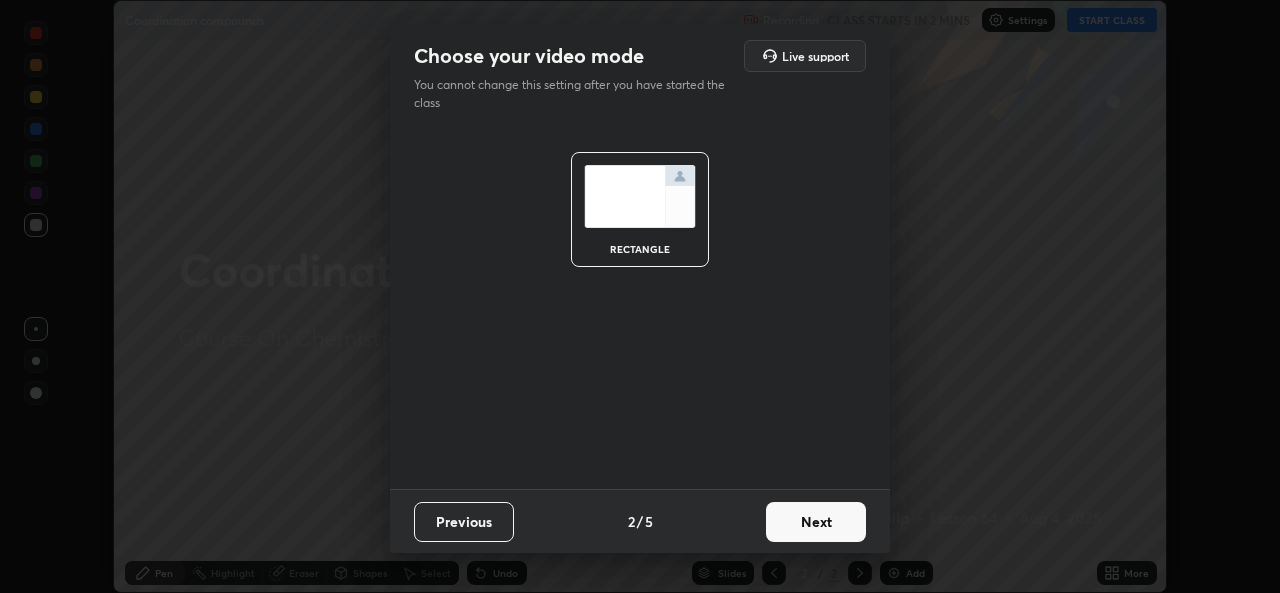 scroll, scrollTop: 0, scrollLeft: 0, axis: both 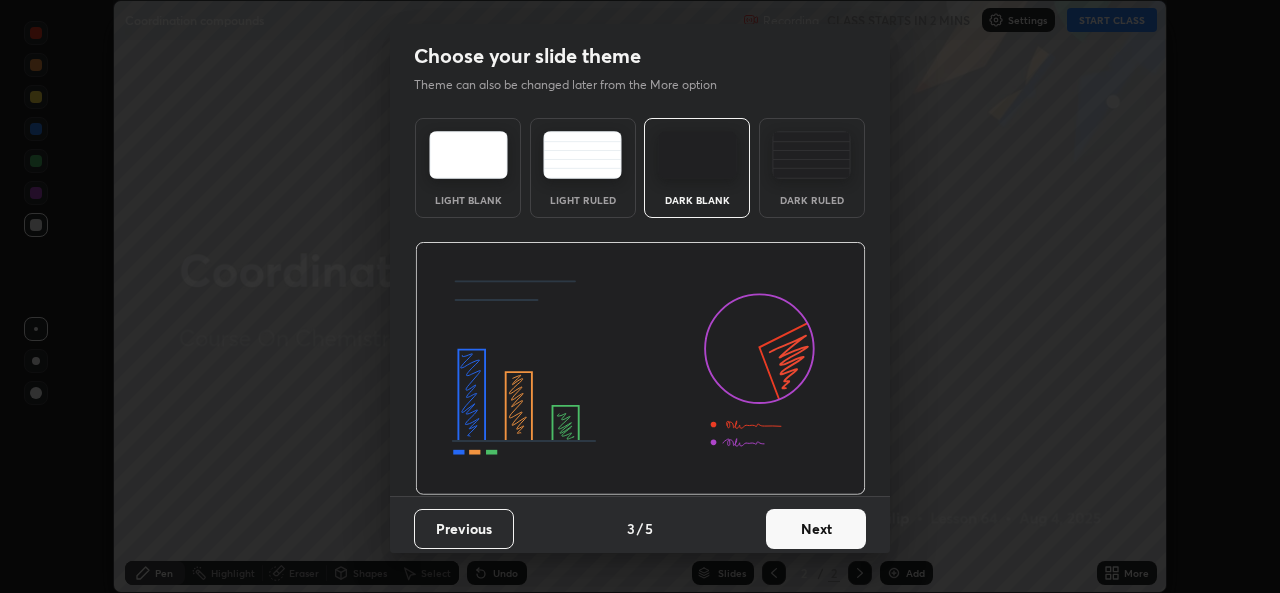 click on "Next" at bounding box center (816, 529) 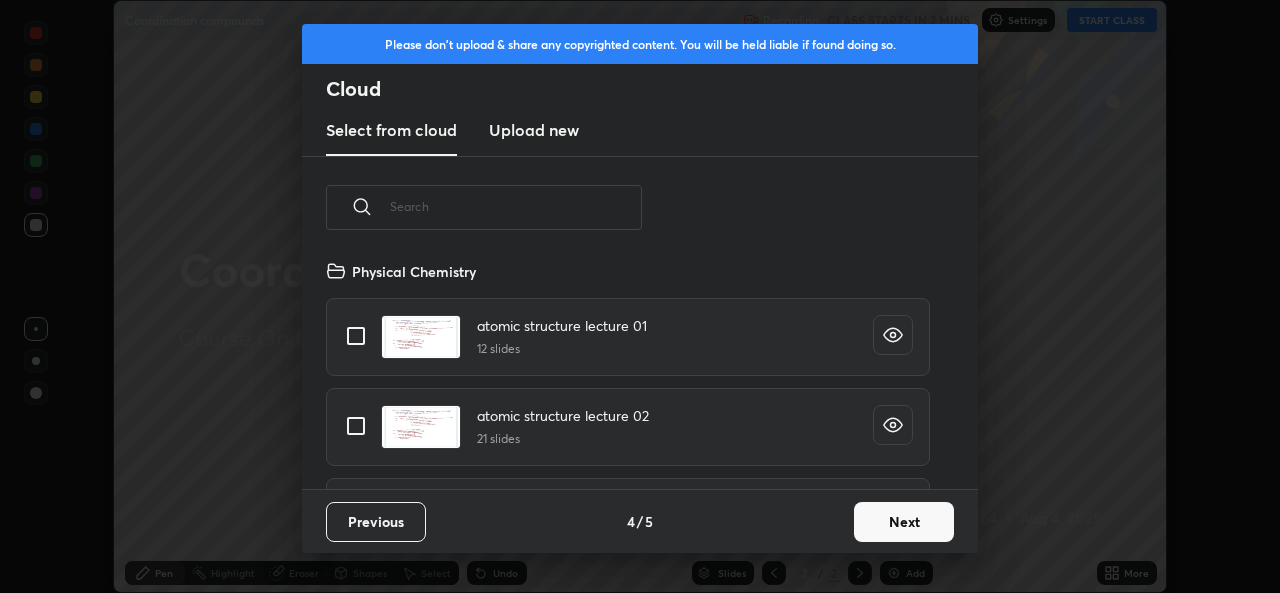 scroll, scrollTop: 7, scrollLeft: 11, axis: both 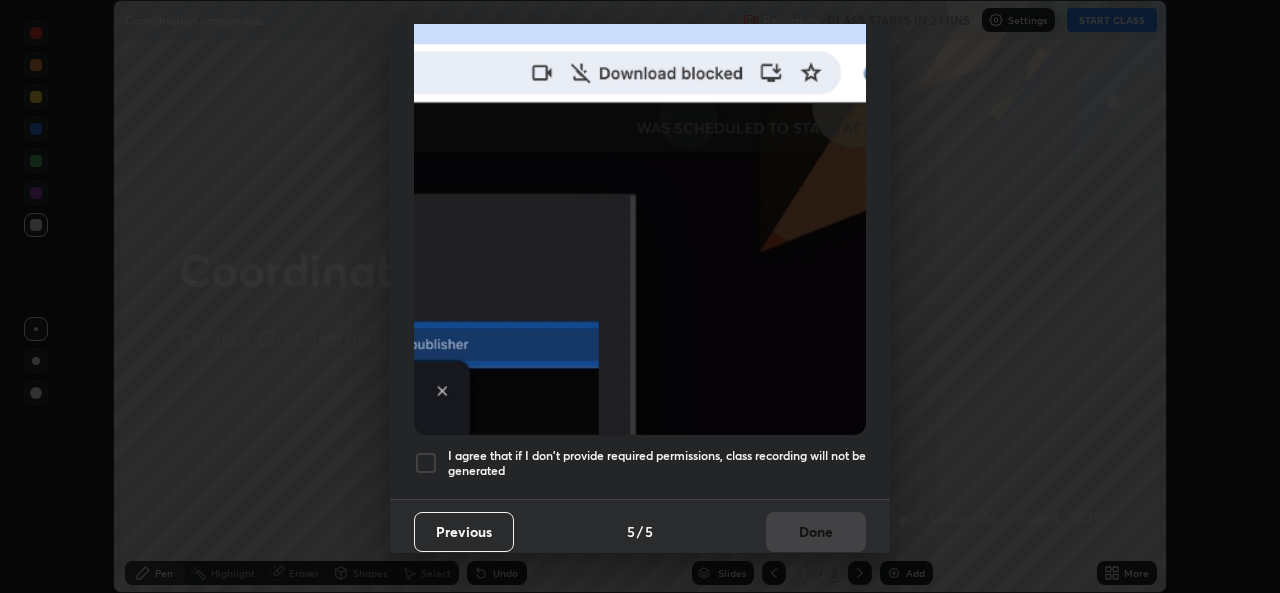 click at bounding box center [426, 463] 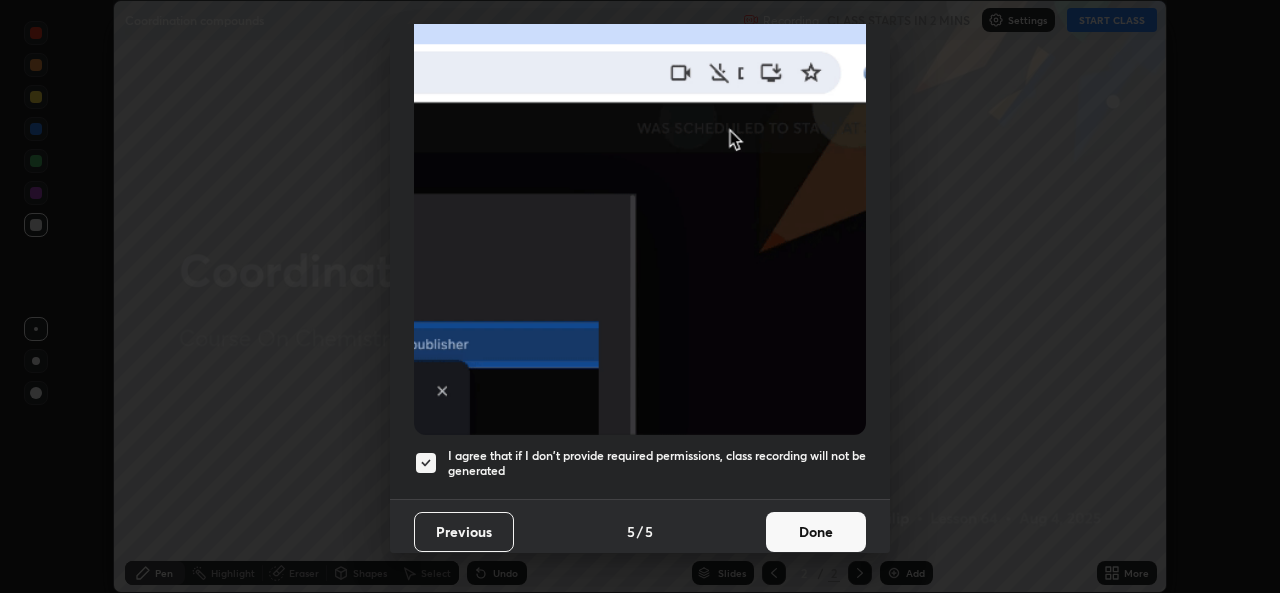 click on "Done" at bounding box center [816, 532] 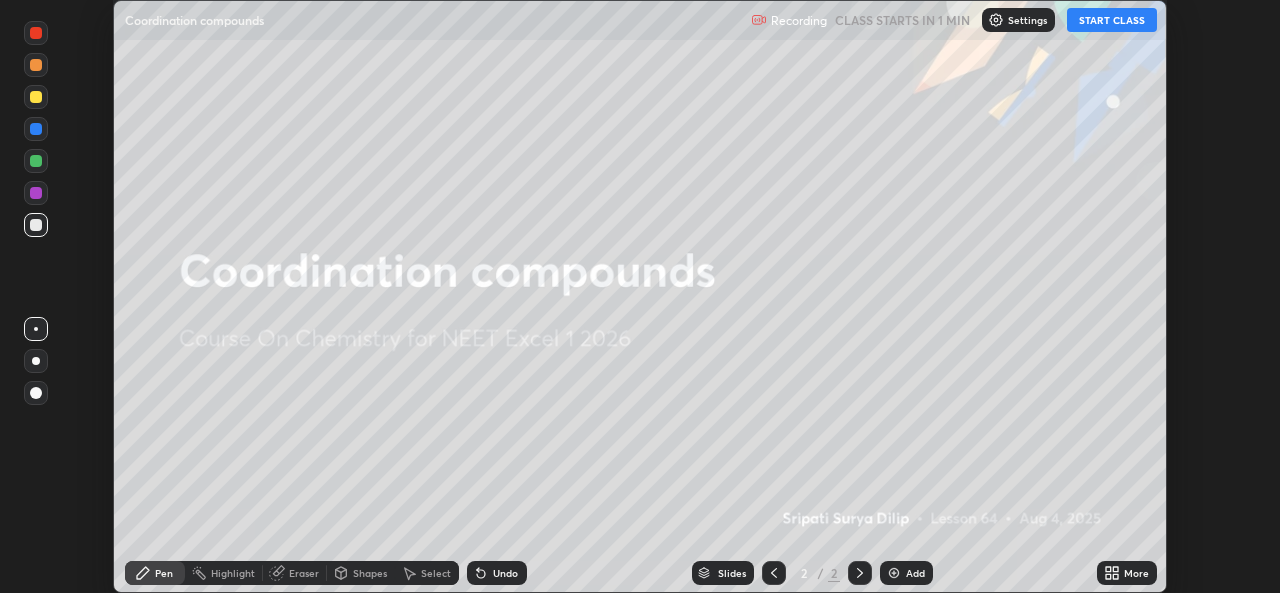 click on "START CLASS" at bounding box center [1112, 20] 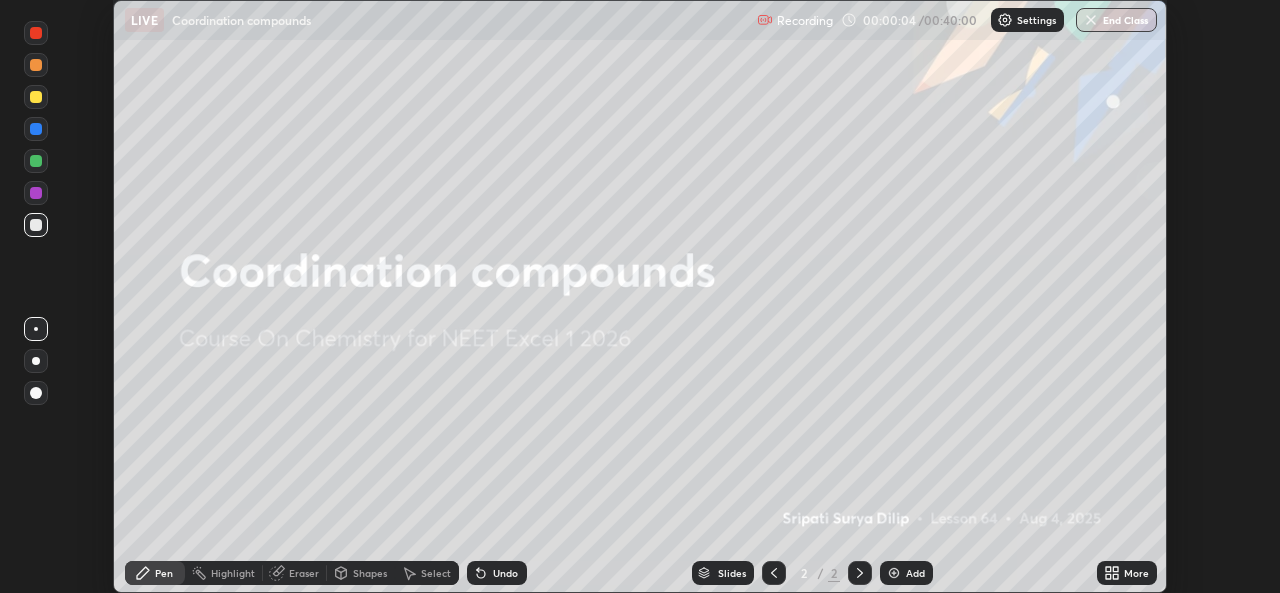 click at bounding box center (860, 573) 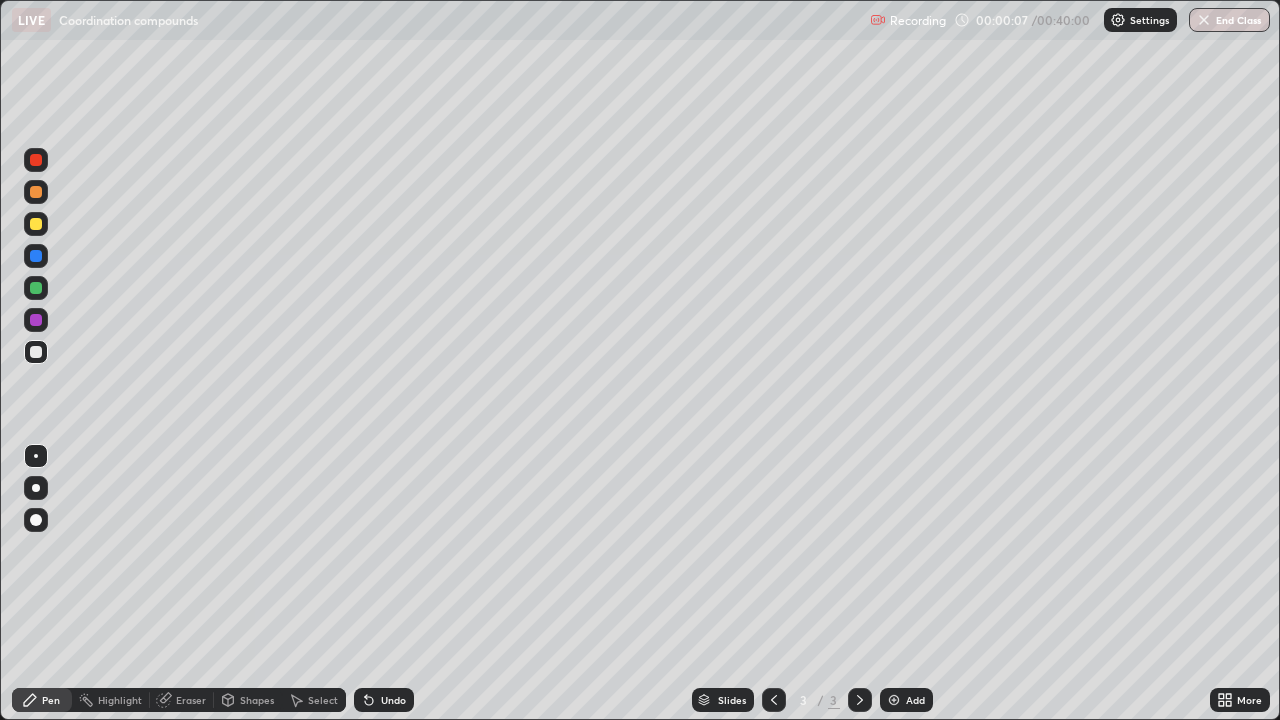 scroll, scrollTop: 99280, scrollLeft: 98720, axis: both 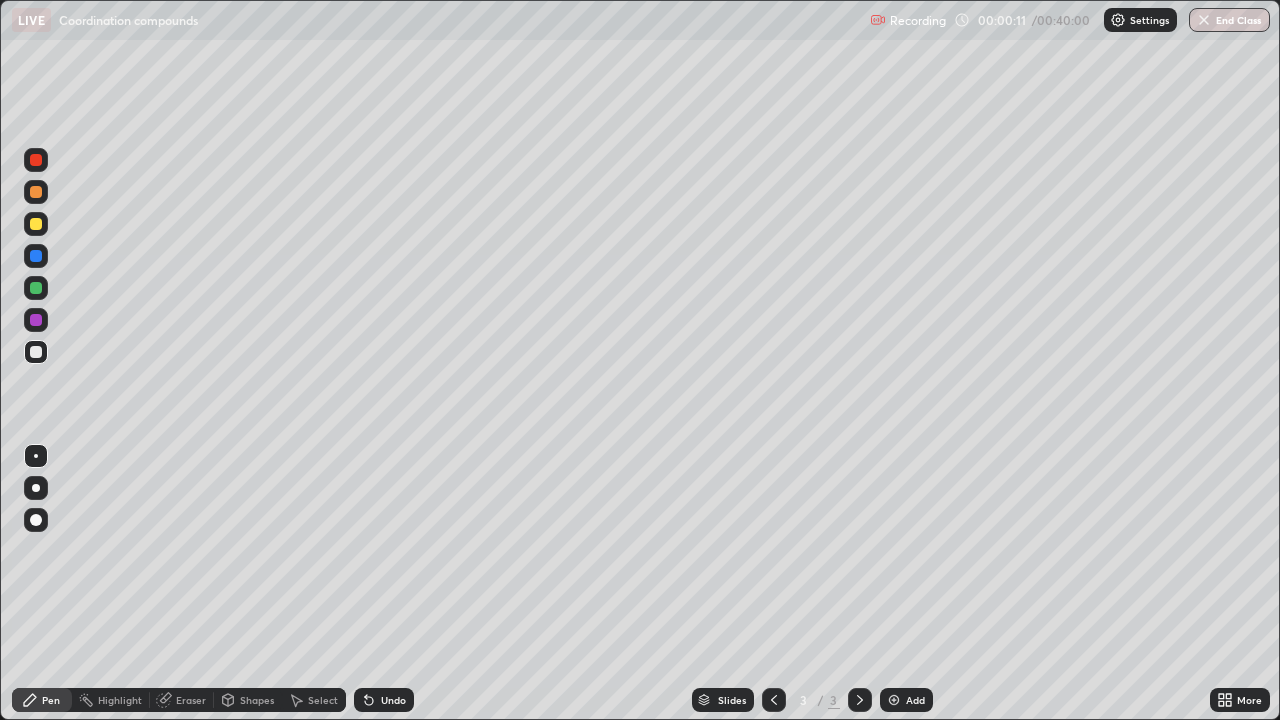 click at bounding box center (36, 224) 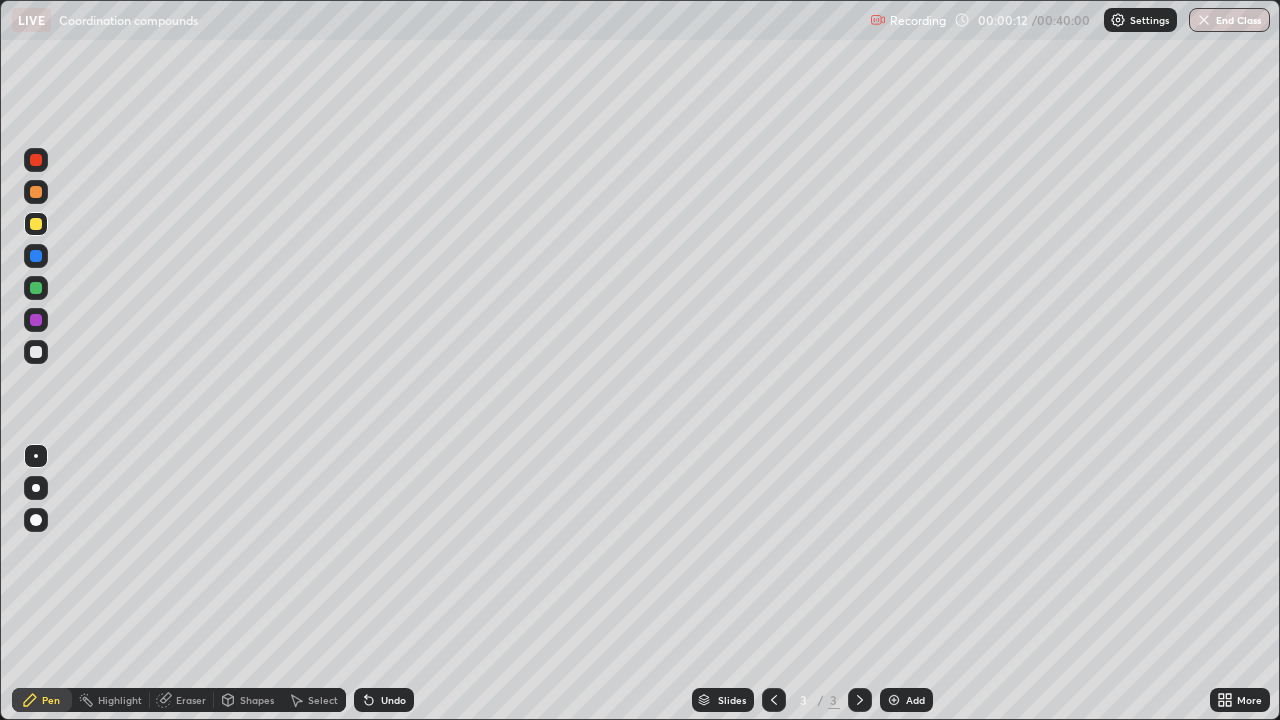click at bounding box center [36, 224] 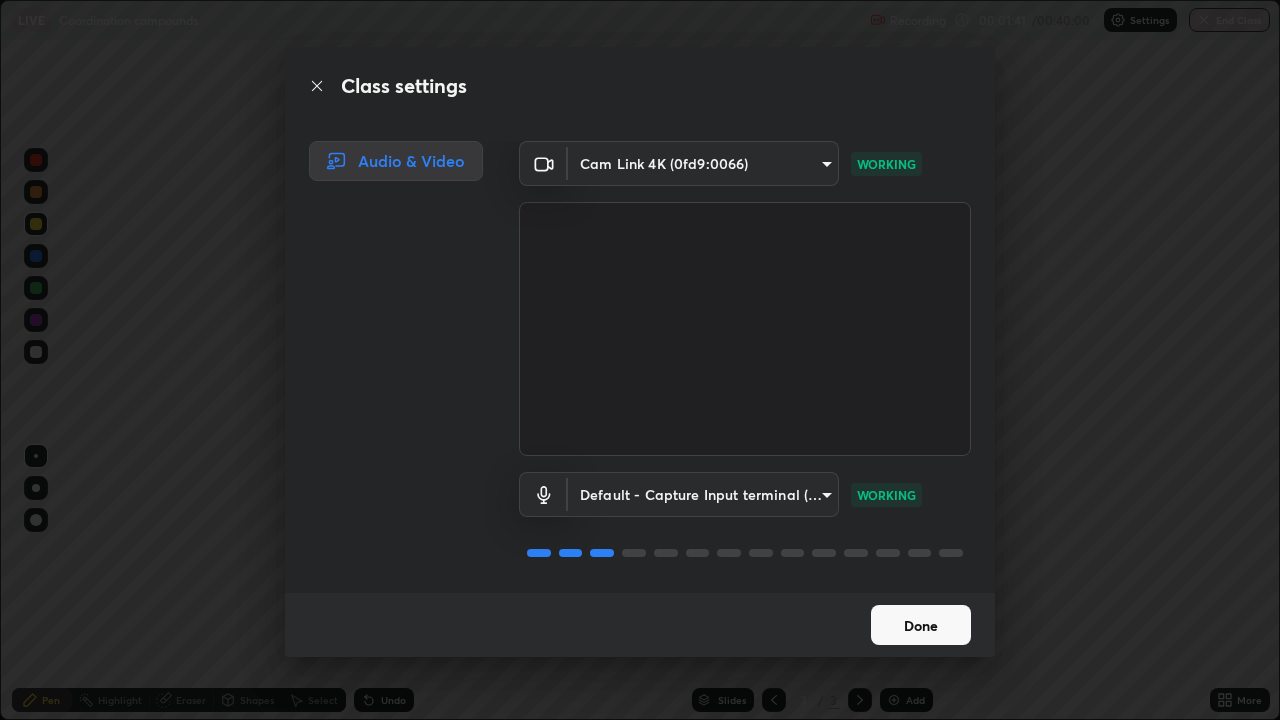 click on "Erase all LIVE Coordination compounds Recording 00:01:41 /  00:40:00 Settings End Class Setting up your live class Coordination compounds • L64 of Course On Chemistry for NEET Excel 1 2026 Sripati Surya Dilip Pen Highlight Eraser Shapes Select Undo Slides 3 / 3 Add More Enable hand raising Enable raise hand to speak to learners. Once enabled, chat will be turned off temporarily. Enable x   No doubts shared Encourage your learners to ask a doubt for better clarity Report an issue Reason for reporting Buffering Chat not working Audio - Video sync issue Educator video quality low ​ Attach an image Report Class settings Audio & Video Cam Link 4K (0fd9:0066) 9cb8b93911317e9f2e1d0fae08bb21349e6891a2c53d63fcd4fd3b7c960411ef WORKING Default - Capture Input terminal (Digital Array MIC) default WORKING Done" at bounding box center (640, 360) 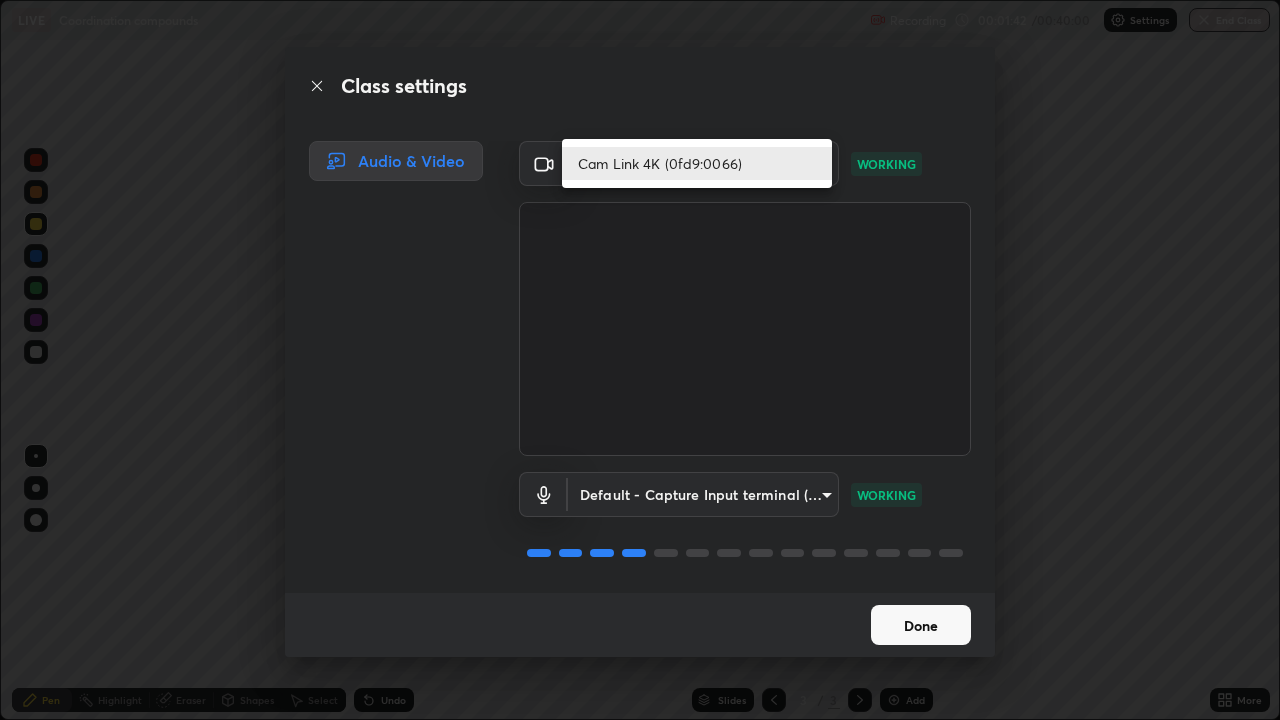 click on "Cam Link 4K (0fd9:0066)" at bounding box center [697, 163] 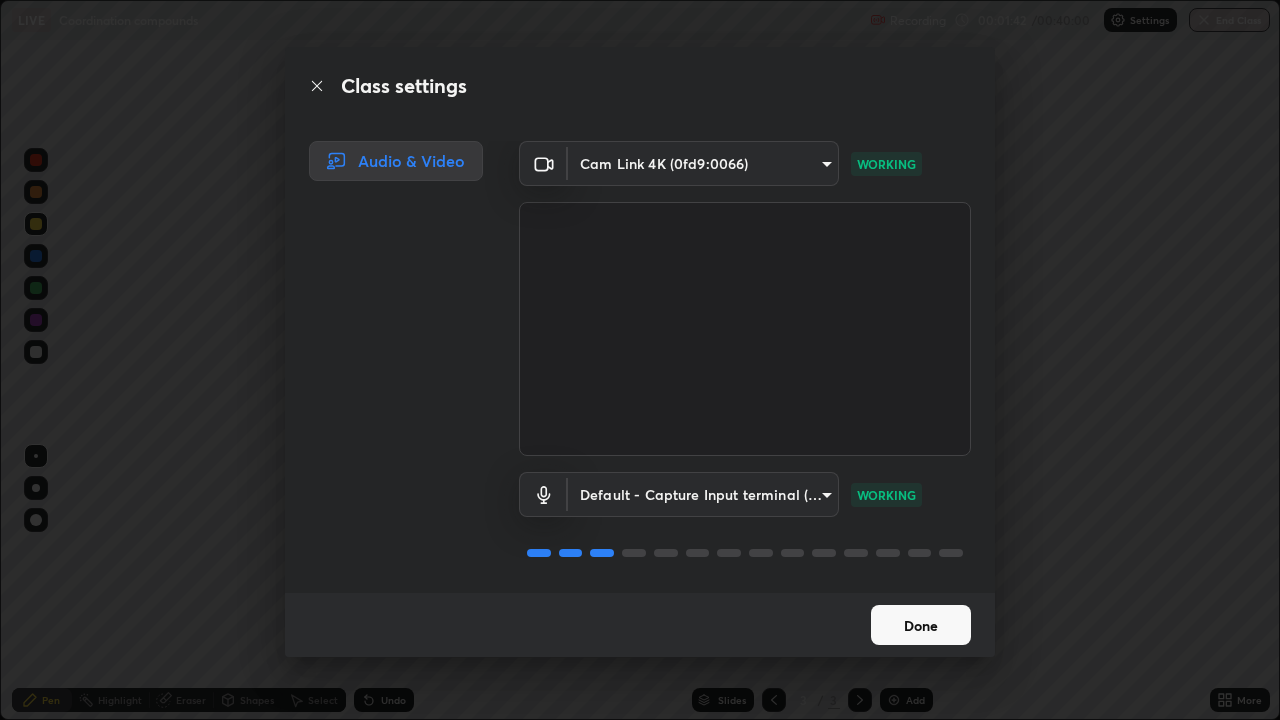click at bounding box center [745, 329] 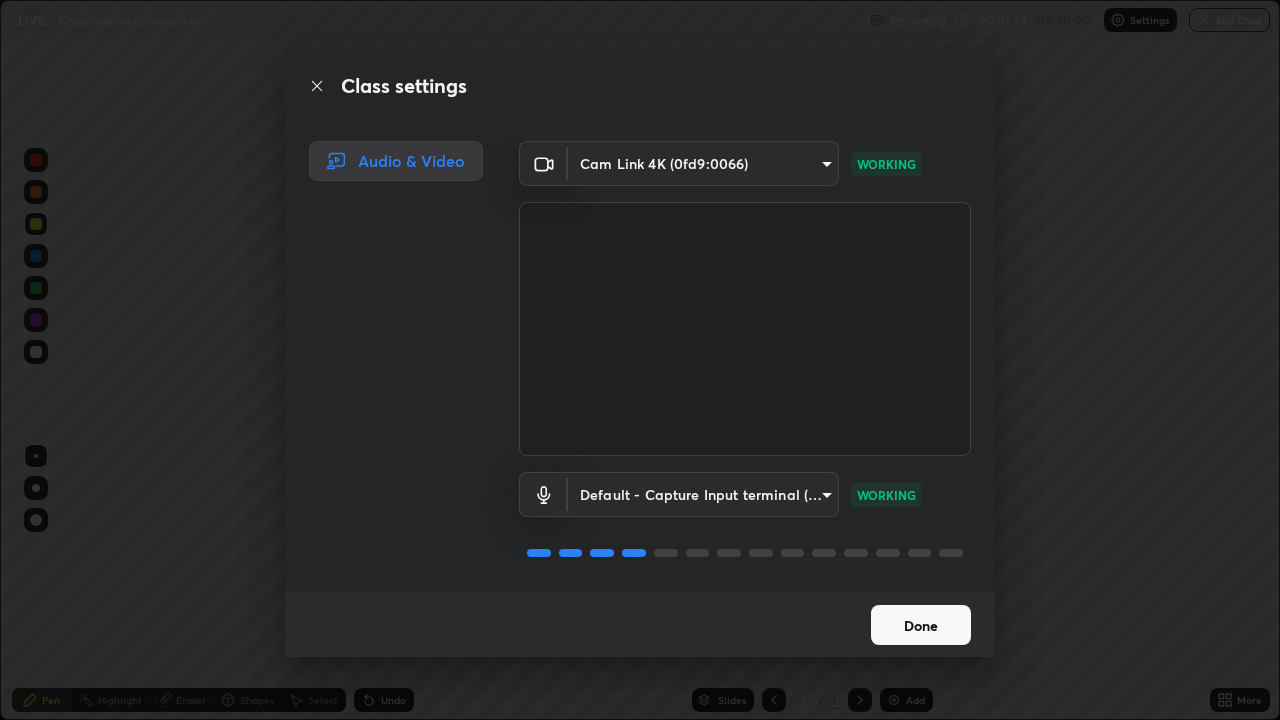 click on "Done" at bounding box center (921, 625) 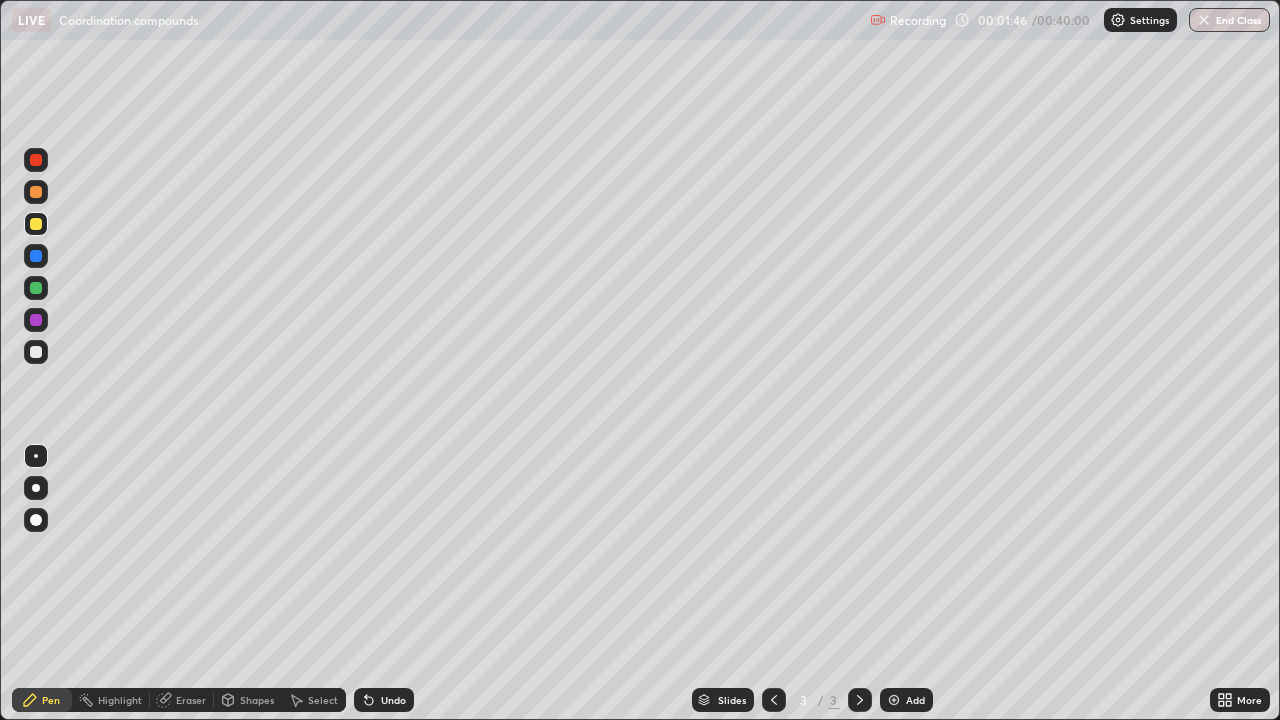 click on "Settings" at bounding box center (1149, 20) 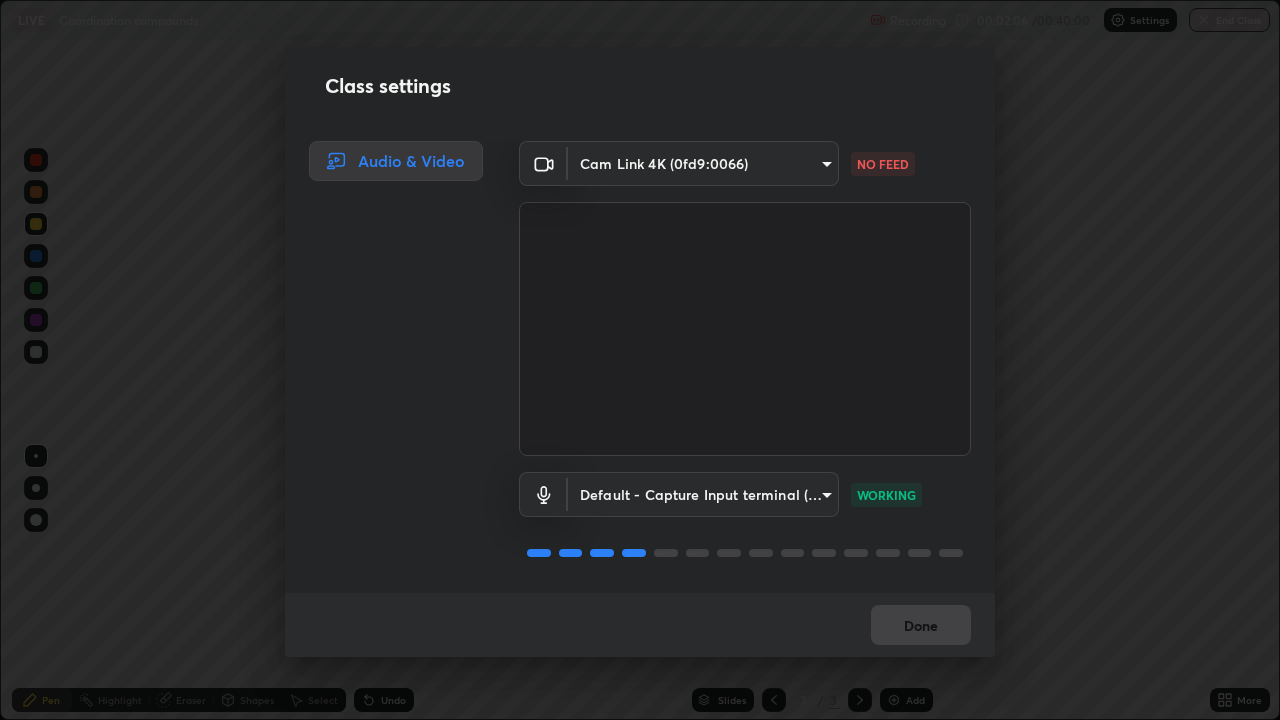 click on "Erase all LIVE Coordination compounds Recording 00:02:06 /  00:40:00 Settings End Class Setting up your live class Coordination compounds • L64 of Course On Chemistry for NEET Excel 1 2026 Sripati Surya Dilip Pen Highlight Eraser Shapes Select Undo Slides 3 / 3 Add More Enable hand raising Enable raise hand to speak to learners. Once enabled, chat will be turned off temporarily. Enable x   No doubts shared Encourage your learners to ask a doubt for better clarity Report an issue Reason for reporting Buffering Chat not working Audio - Video sync issue Educator video quality low ​ Attach an image Report Class settings Audio & Video Cam Link 4K (0fd9:0066) 9cb8b93911317e9f2e1d0fae08bb21349e6891a2c53d63fcd4fd3b7c960411ef NO FEED Default - Capture Input terminal (Digital Array MIC) default WORKING Done" at bounding box center [640, 360] 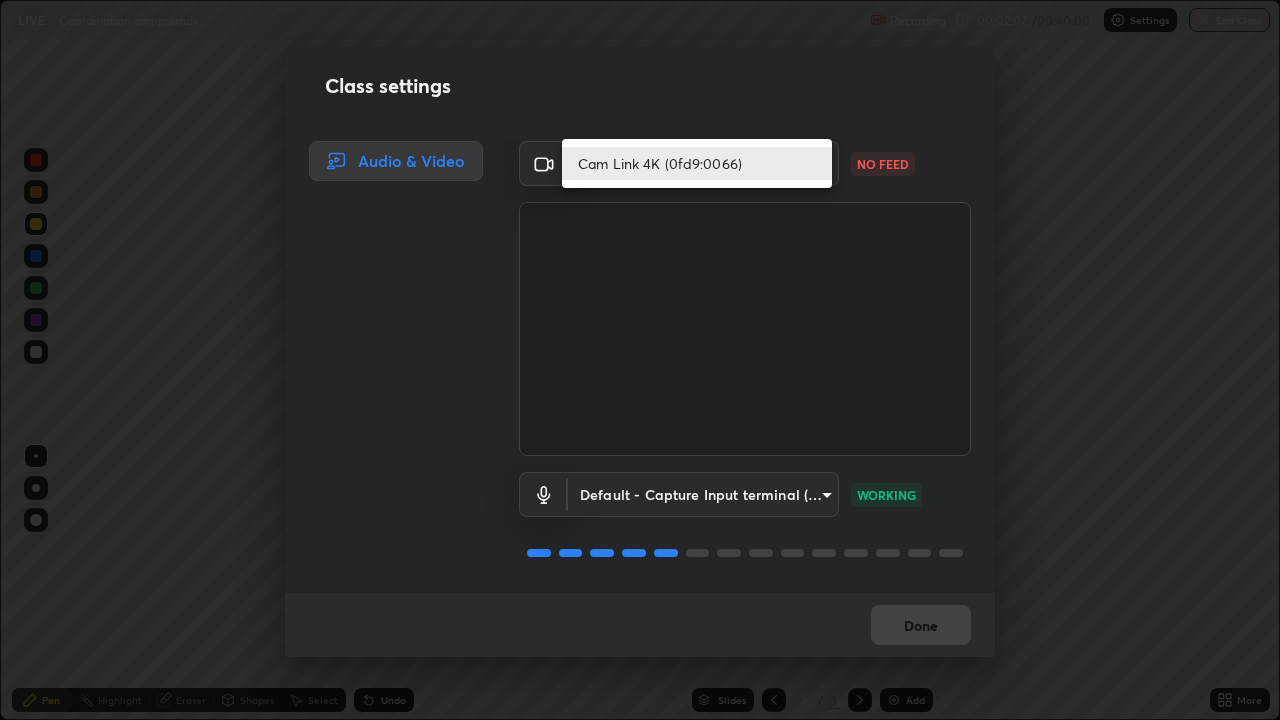 click on "Cam Link 4K (0fd9:0066)" at bounding box center [697, 163] 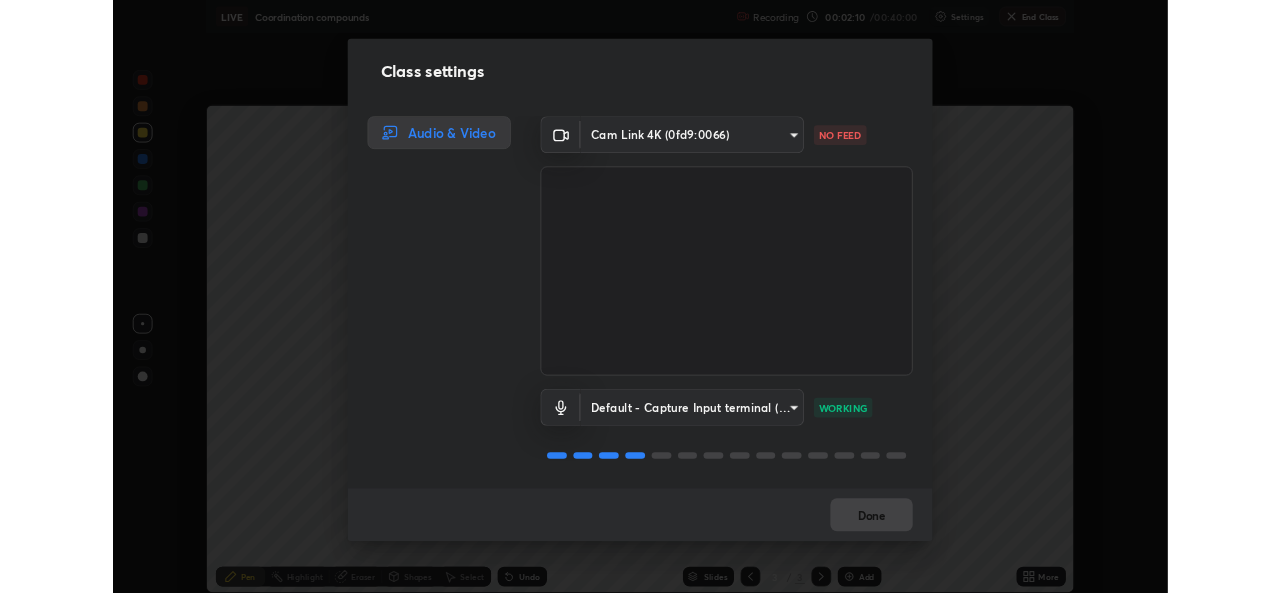 scroll, scrollTop: 593, scrollLeft: 1280, axis: both 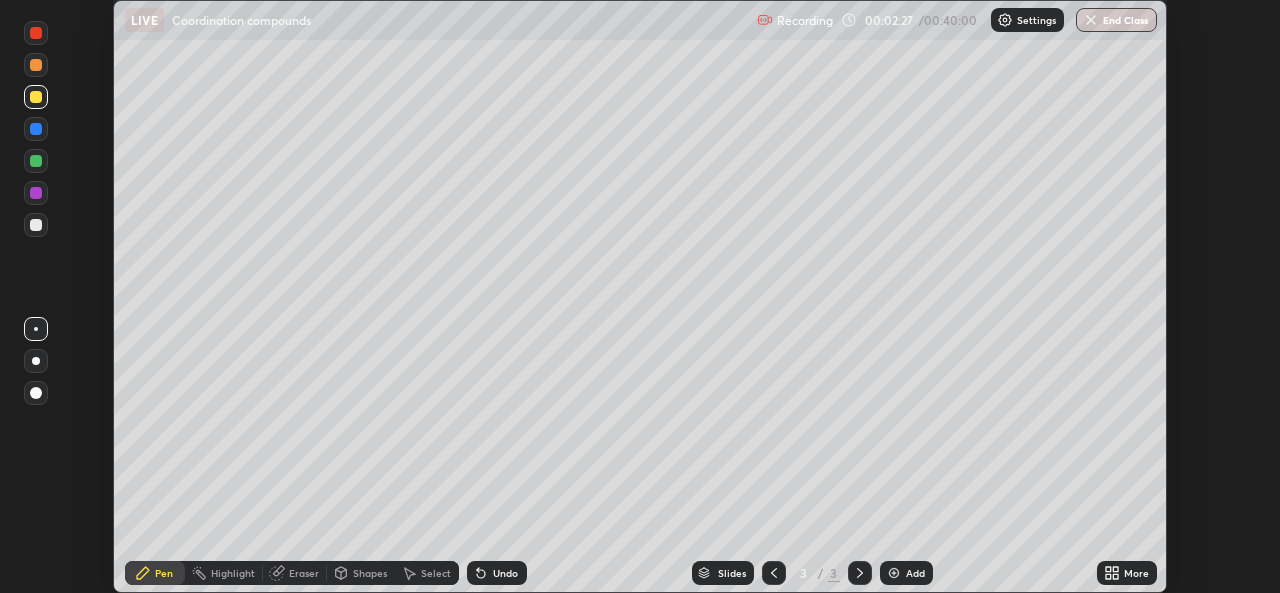 click on "Settings" at bounding box center (1027, 20) 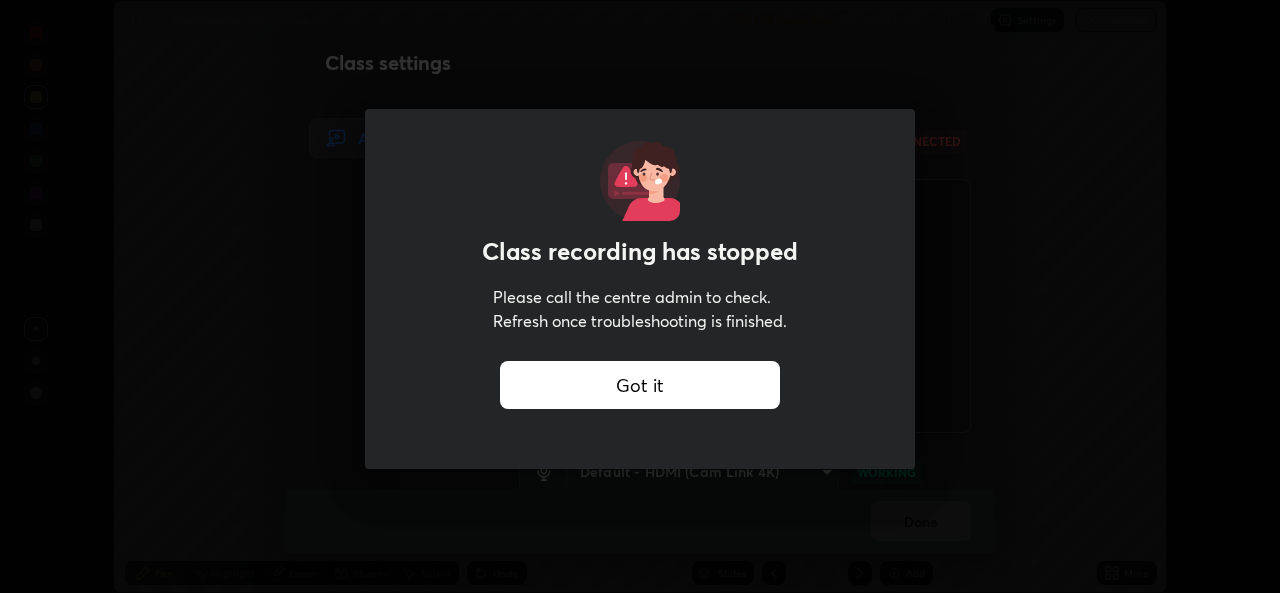 click on "Got it" at bounding box center (640, 385) 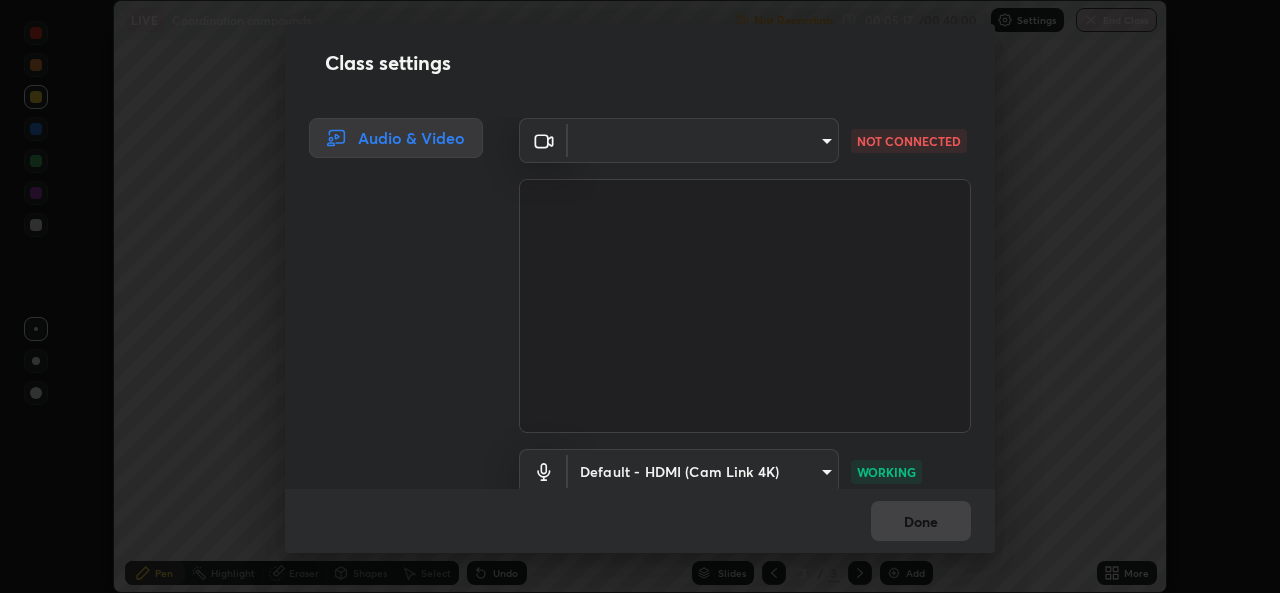 click on "Erase all LIVE Coordination compounds Not Recording Recording has stopped Please call center admin to check x 00:05:17 /  00:40:00 Settings End Class Setting up your live class Coordination compounds • L64 of Course On Chemistry for NEET Excel 1 2026 Sripati Surya Dilip Pen Highlight Eraser Shapes Select Undo Slides 3 / 3 Add More Enable hand raising Enable raise hand to speak to learners. Once enabled, chat will be turned off temporarily. Enable x   No doubts shared Encourage your learners to ask a doubt for better clarity Report an issue Reason for reporting Buffering Chat not working Audio - Video sync issue Educator video quality low ​ Attach an image Report Class settings Audio & Video ​ 9cb8b93911317e9f2e1d0fae08bb21349e6891a2c53d63fcd4fd3b7c960411ef NOT CONNECTED Default - HDMI (Cam Link 4K) default WORKING Done" at bounding box center [640, 296] 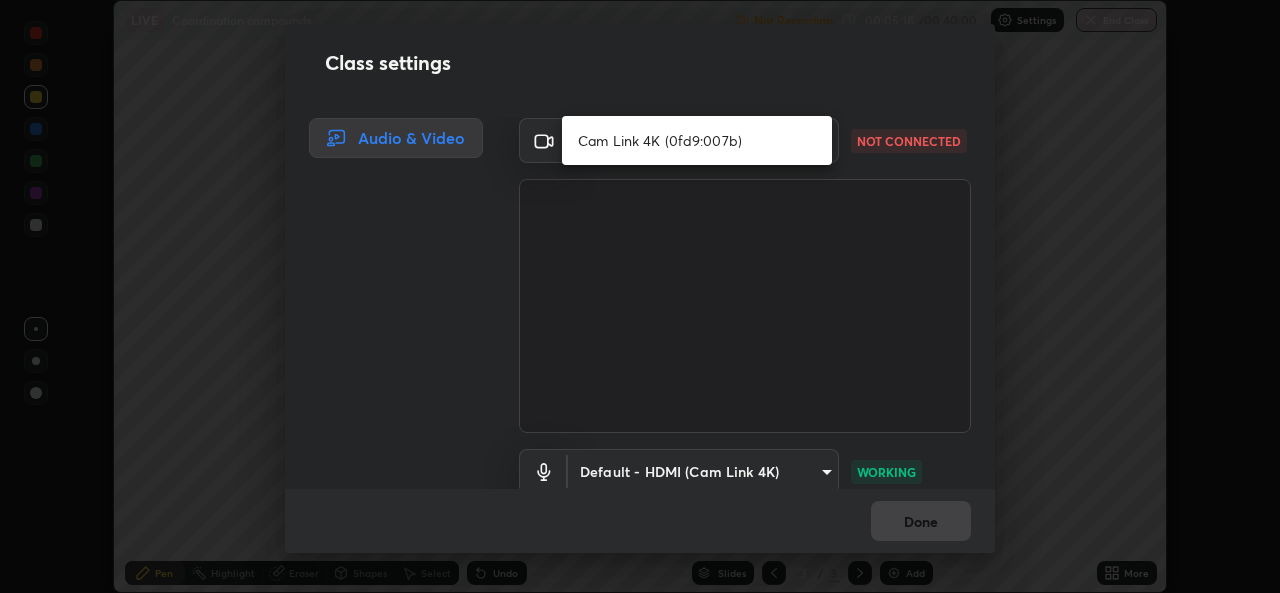 click on "Cam Link 4K (0fd9:007b)" at bounding box center [697, 140] 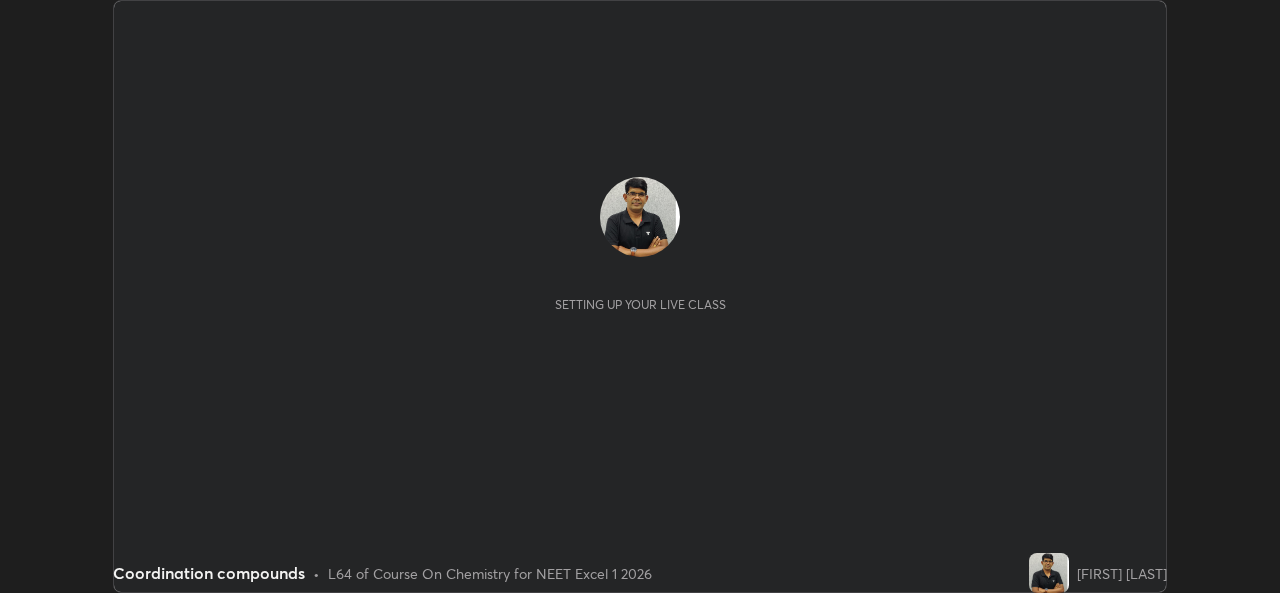 scroll, scrollTop: 0, scrollLeft: 0, axis: both 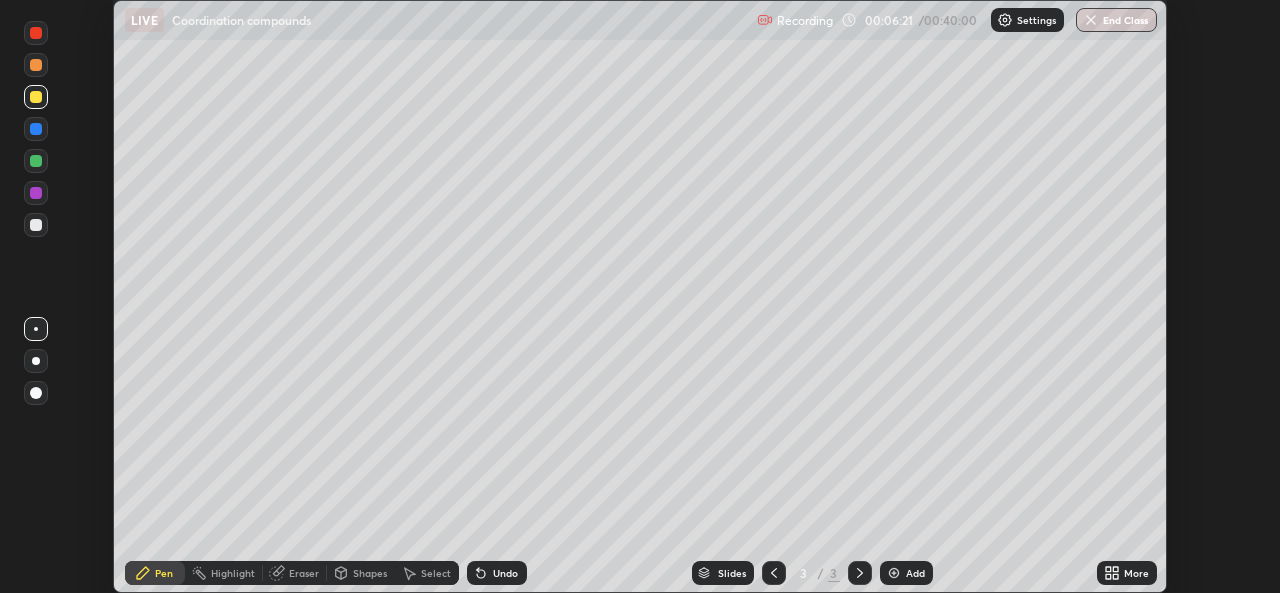 click on "Settings" at bounding box center [1036, 20] 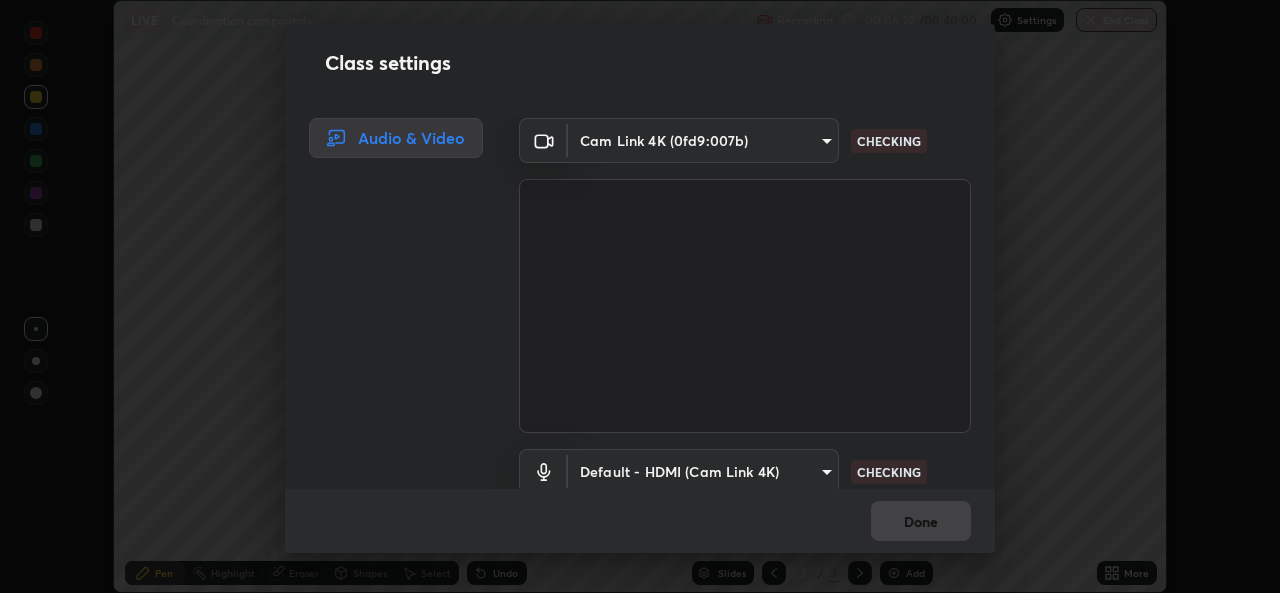 click on "Erase all LIVE Coordination compounds Recording 00:06:22 /  00:40:00 Settings End Class Setting up your live class Coordination compounds • L64 of Course On Chemistry for NEET Excel 1 2026 [FIRST] [LAST] Pen Highlight Eraser Shapes Select Undo Slides 3 / 3 Add More Enable hand raising Enable raise hand to speak to learners. Once enabled, chat will be turned off temporarily. Enable x   No doubts shared Encourage your learners to ask a doubt for better clarity Report an issue Reason for reporting Buffering Chat not working Audio - Video sync issue Educator video quality low ​ Attach an image Report Class settings Audio & Video Cam Link 4K (0fd9:007b) 01a340c53dbb7dbdbe1feab47dda8b2c77965ae2b21c904e3a276f995846bc03 CHECKING Default - HDMI (Cam Link 4K) default CHECKING Done" at bounding box center [640, 296] 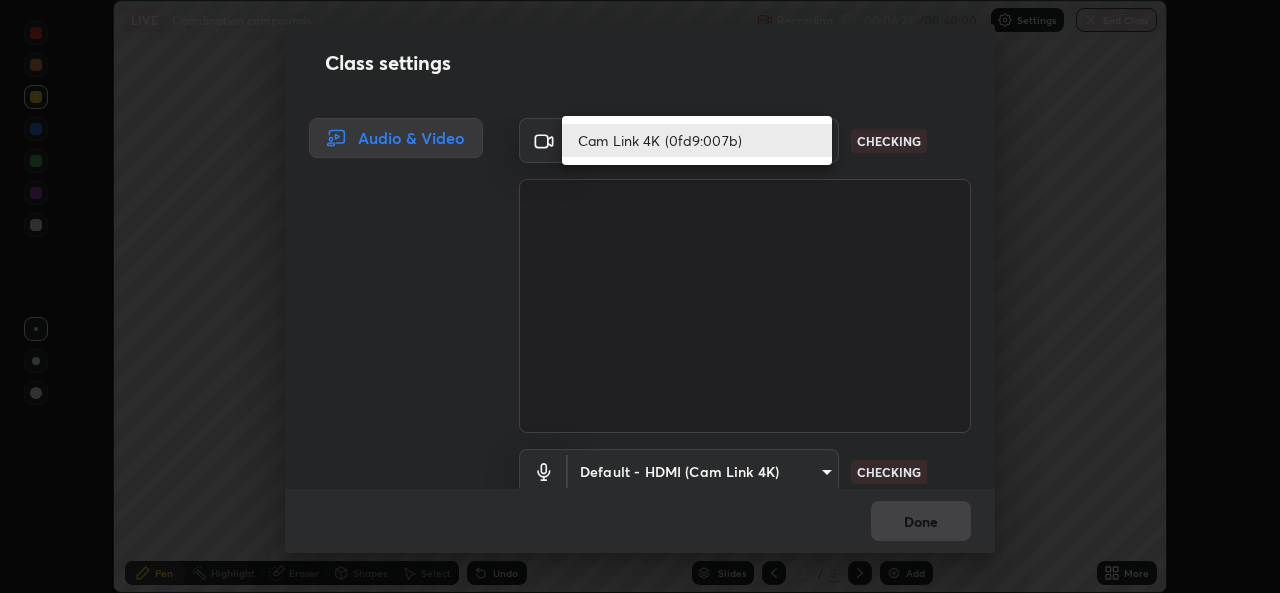 click on "Cam Link 4K (0fd9:007b)" at bounding box center [697, 140] 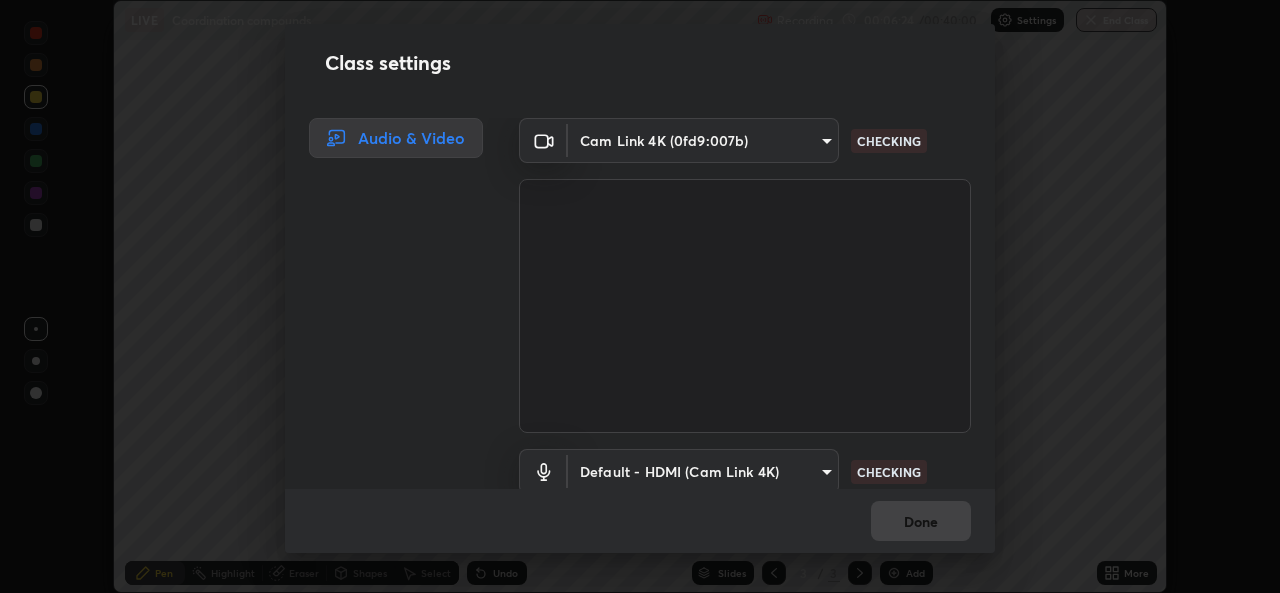 click at bounding box center (745, 306) 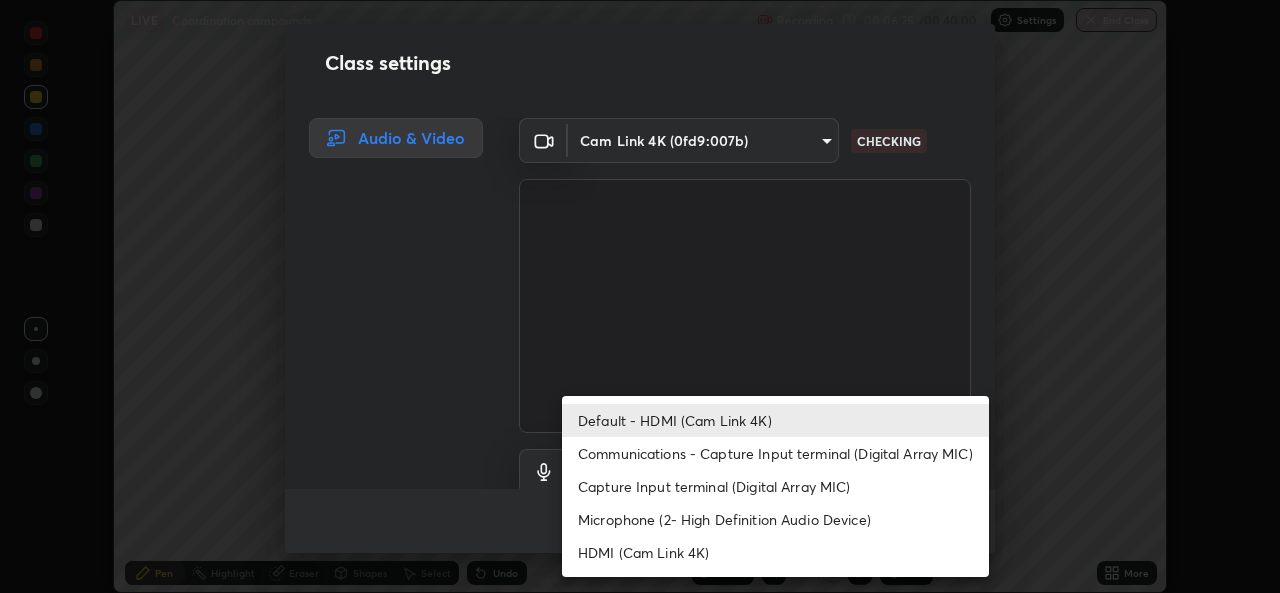 scroll, scrollTop: 10, scrollLeft: 0, axis: vertical 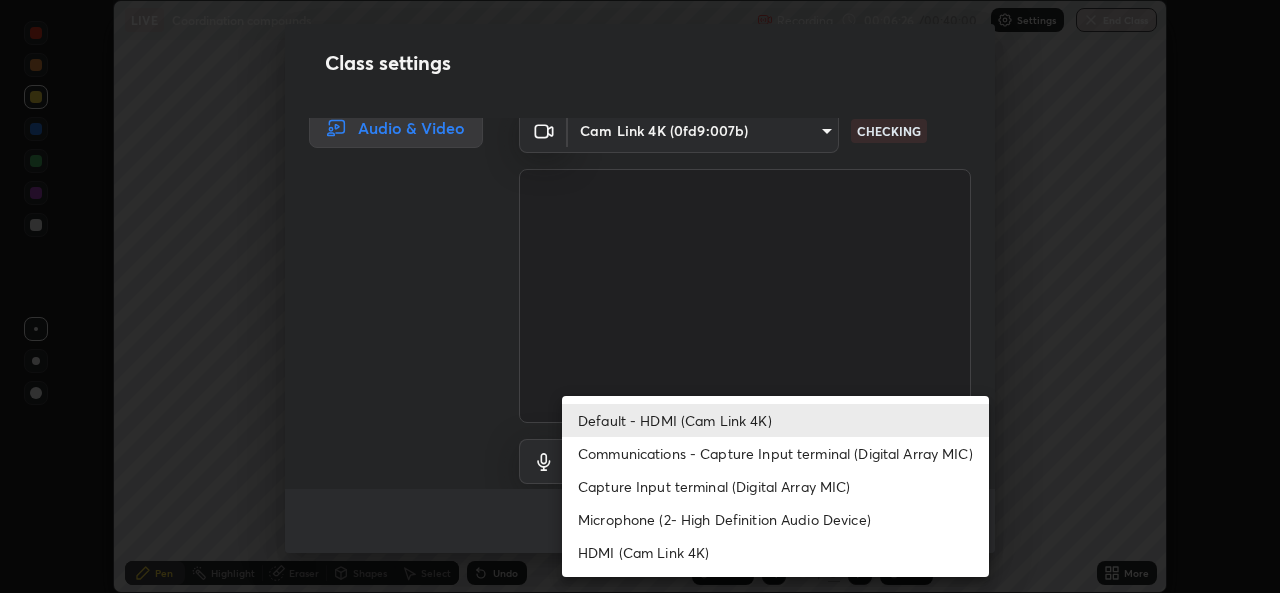 click on "Capture Input terminal (Digital Array MIC)" at bounding box center [775, 486] 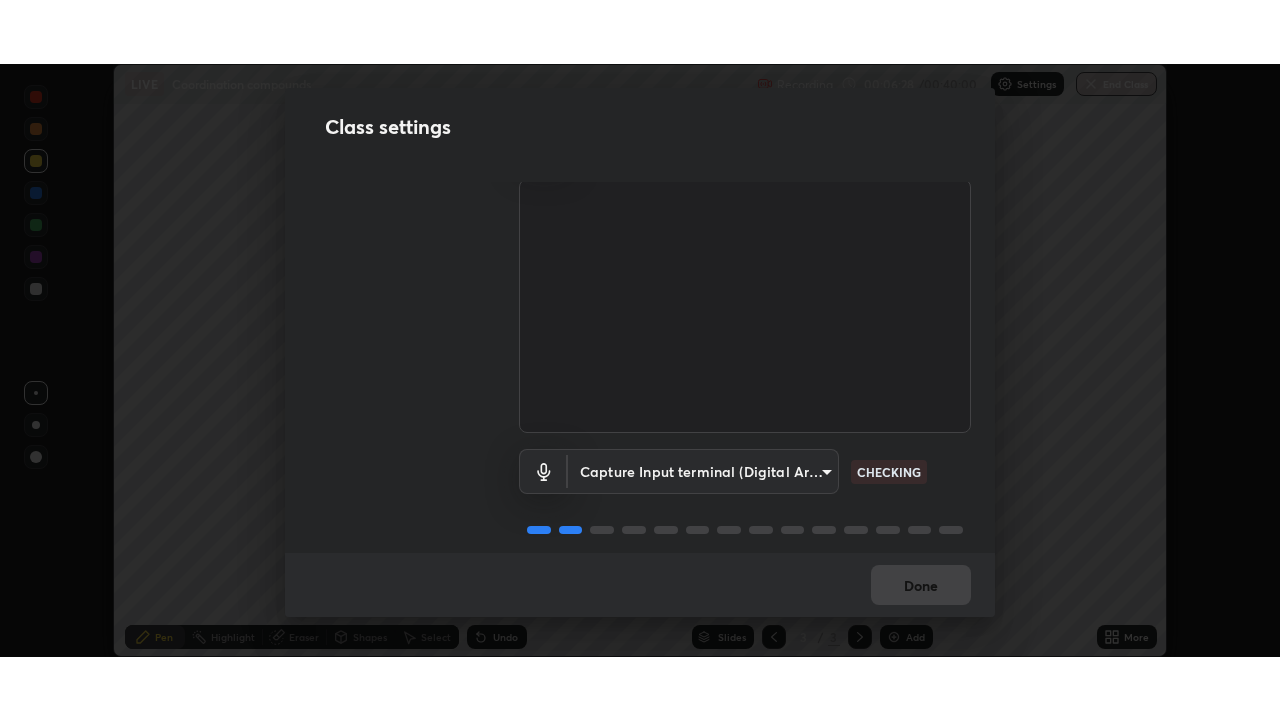 scroll, scrollTop: 83, scrollLeft: 0, axis: vertical 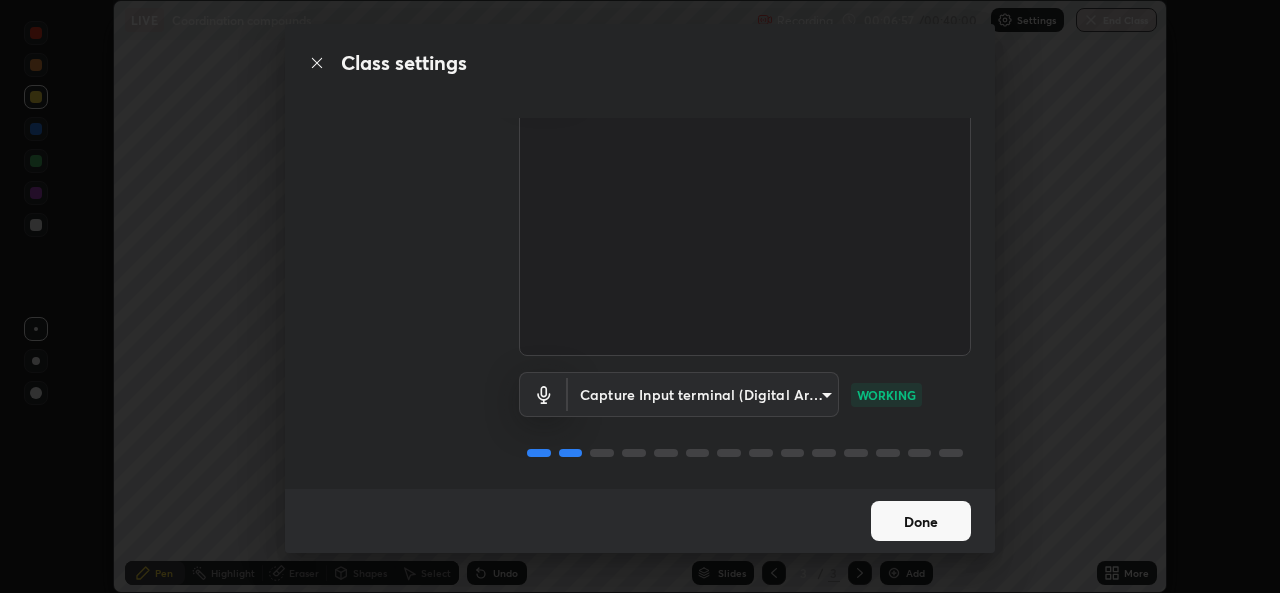 click on "Class settings Audio & Video Cam Link 4K (0fd9:007b) 01a340c53dbb7dbdbe1feab47dda8b2c77965ae2b21c904e3a276f995846bc03 WORKING Capture Input terminal (Digital Array MIC) 154ccc1b835e2ab8bf229d8e627f669497190a509cf7f28e6bbc7adfa65bc715 WORKING Done" at bounding box center (640, 296) 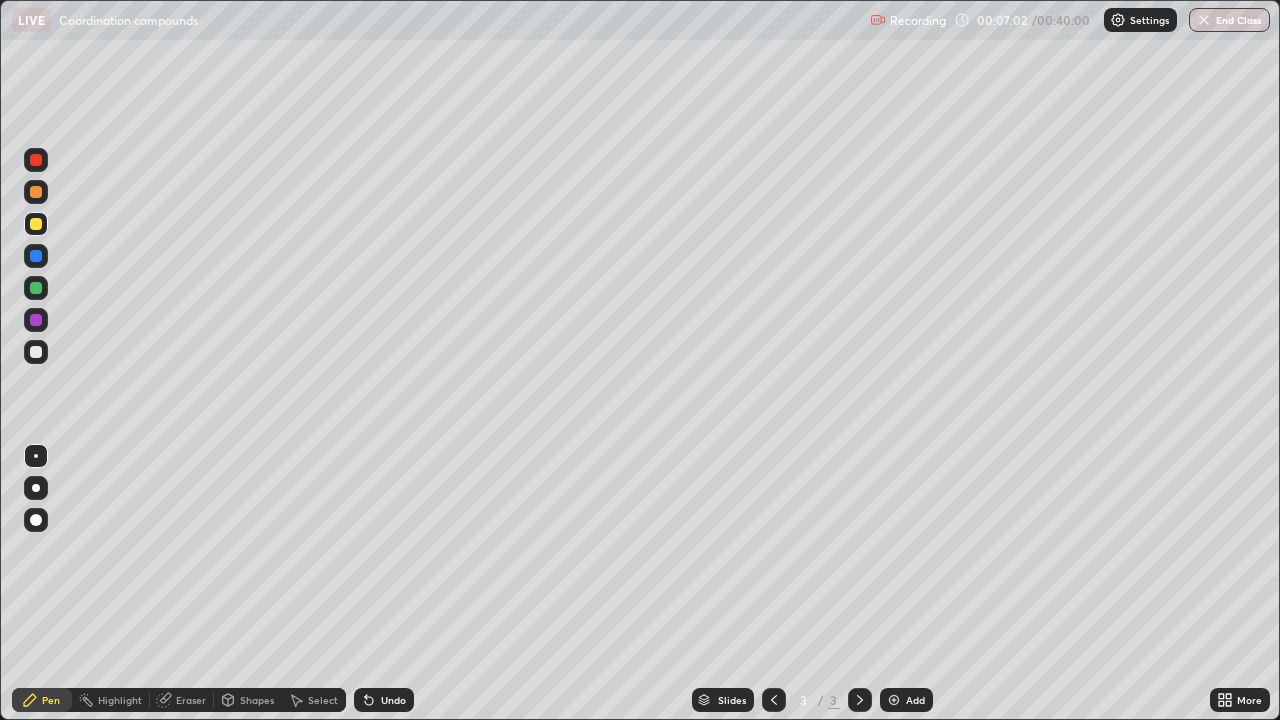scroll, scrollTop: 99280, scrollLeft: 98720, axis: both 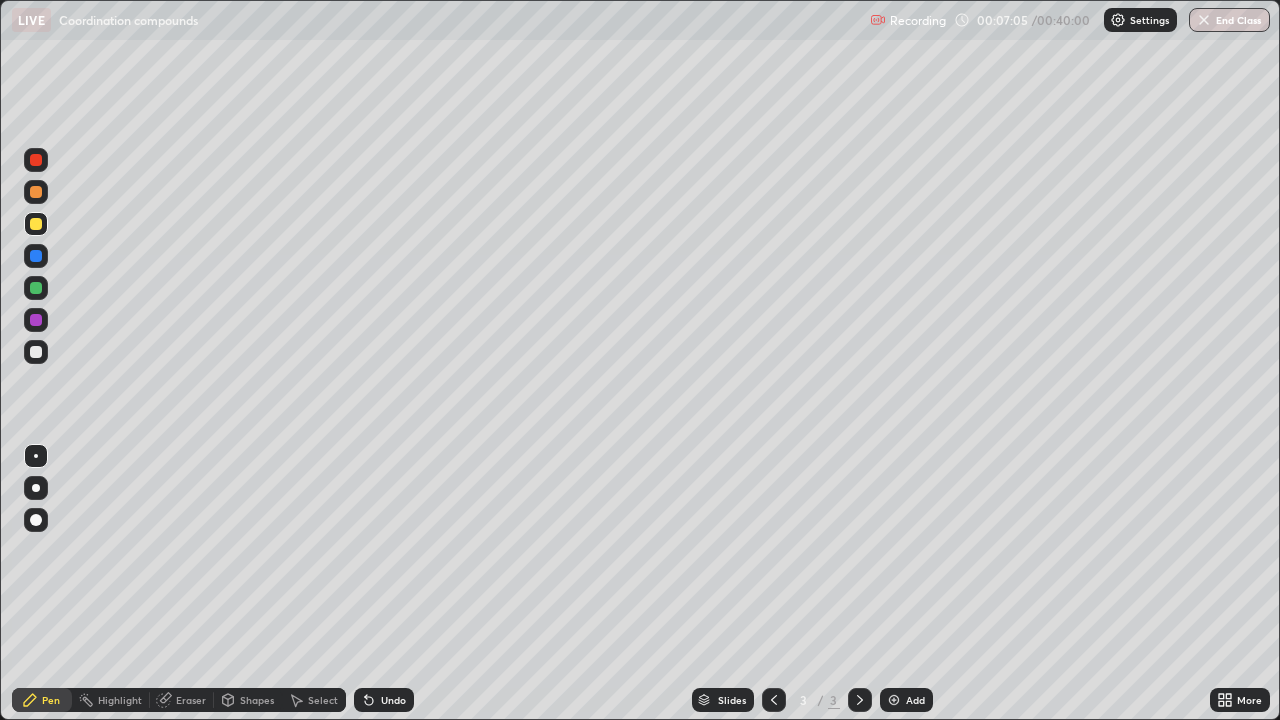 click on "LIVE Coordination compounds" at bounding box center (437, 20) 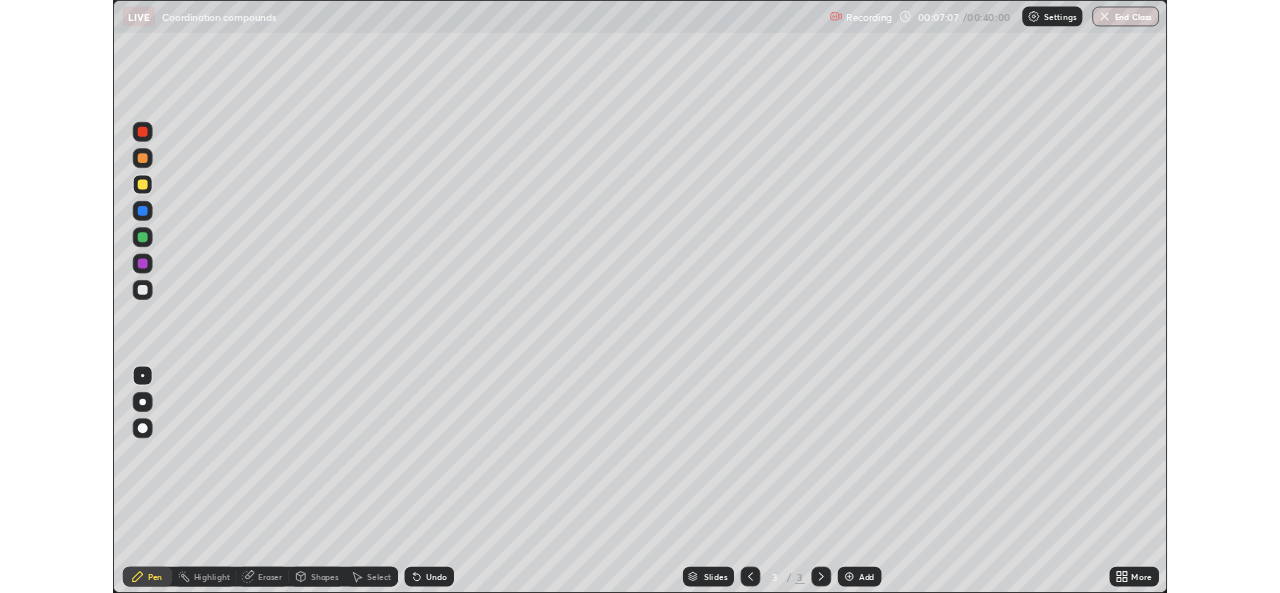 scroll, scrollTop: 593, scrollLeft: 1280, axis: both 